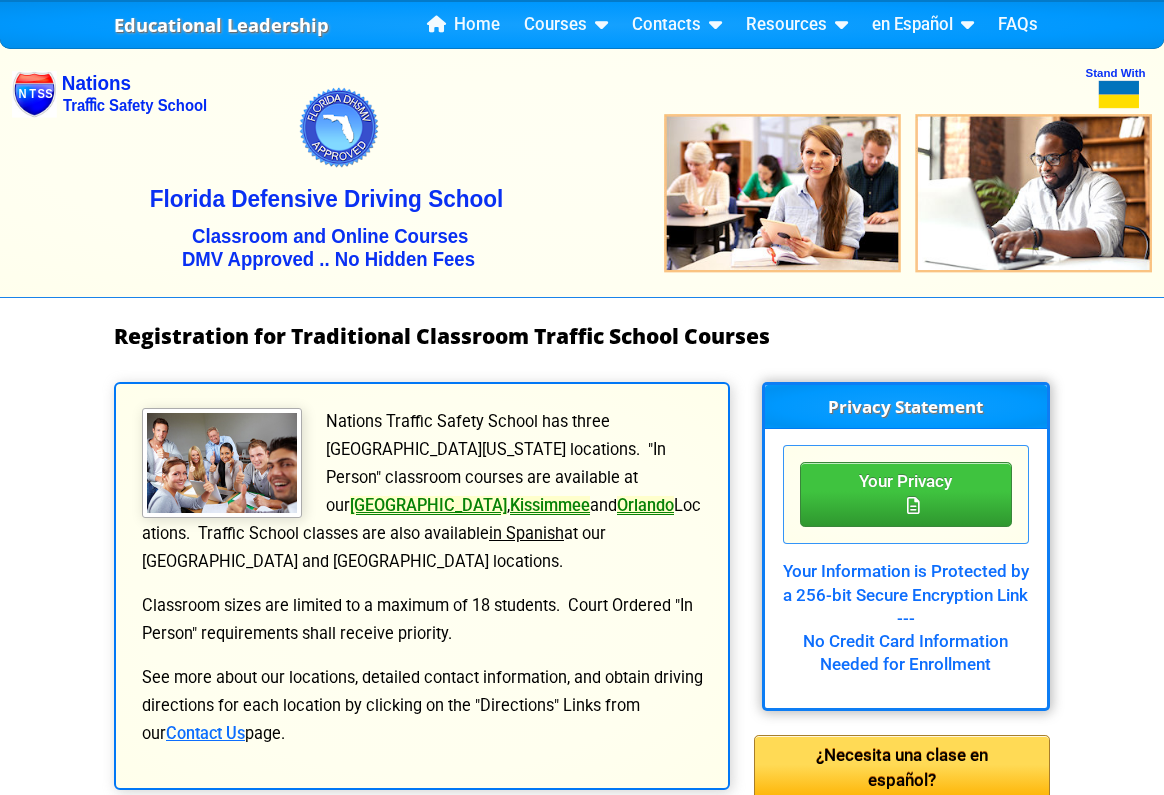 scroll, scrollTop: 0, scrollLeft: 0, axis: both 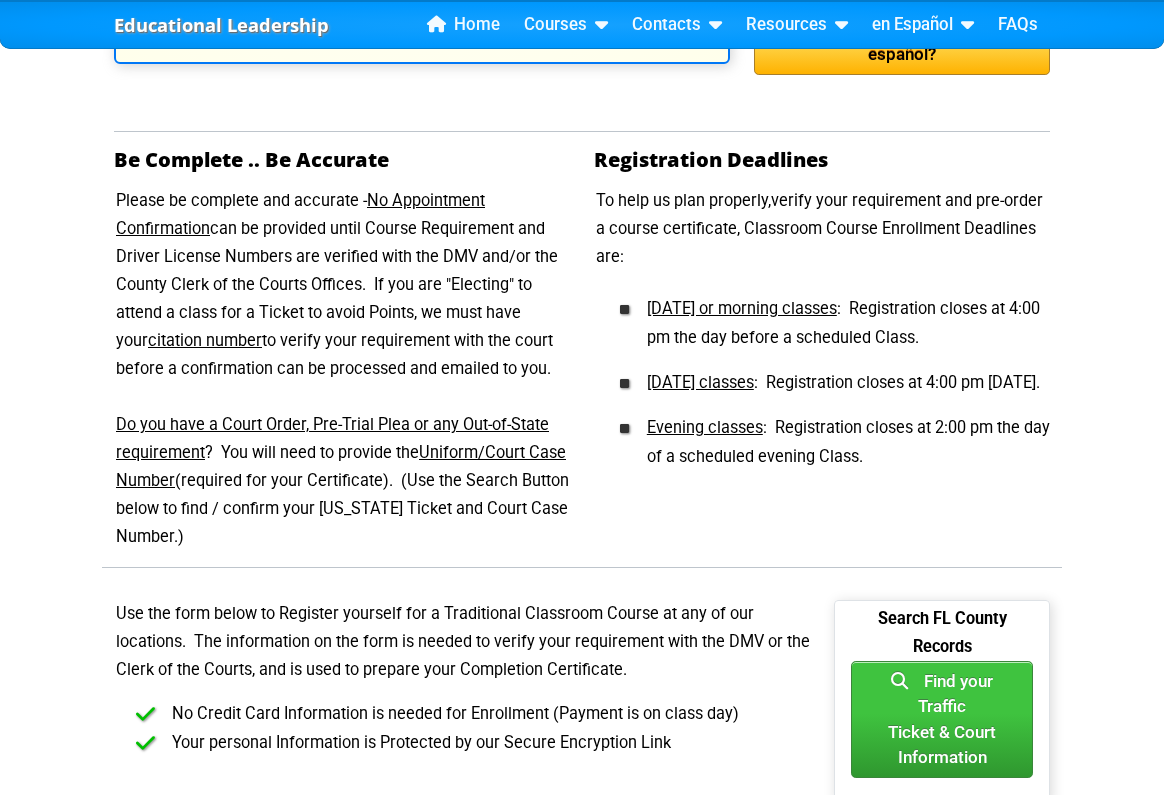 click on "Do you have a Court Order, Pre-Trial Plea or any Out-of-State requirement" at bounding box center (332, 438) 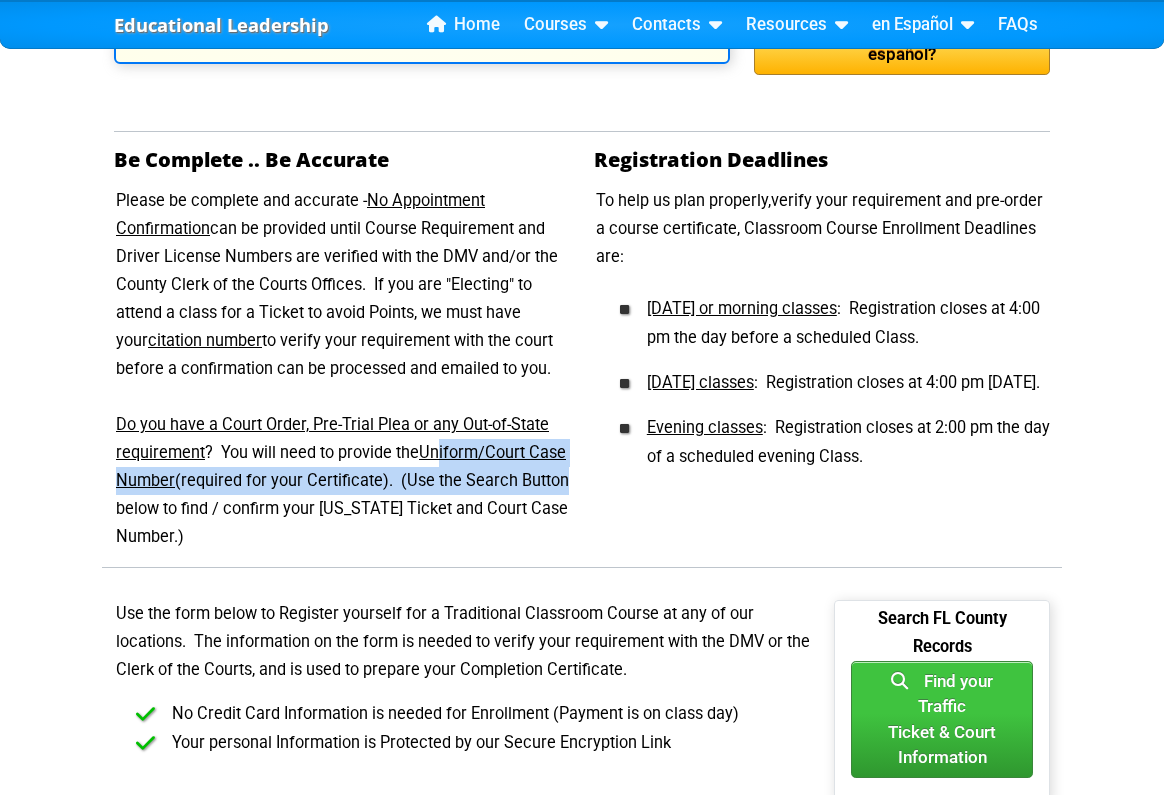 drag, startPoint x: 441, startPoint y: 454, endPoint x: 555, endPoint y: 469, distance: 114.982605 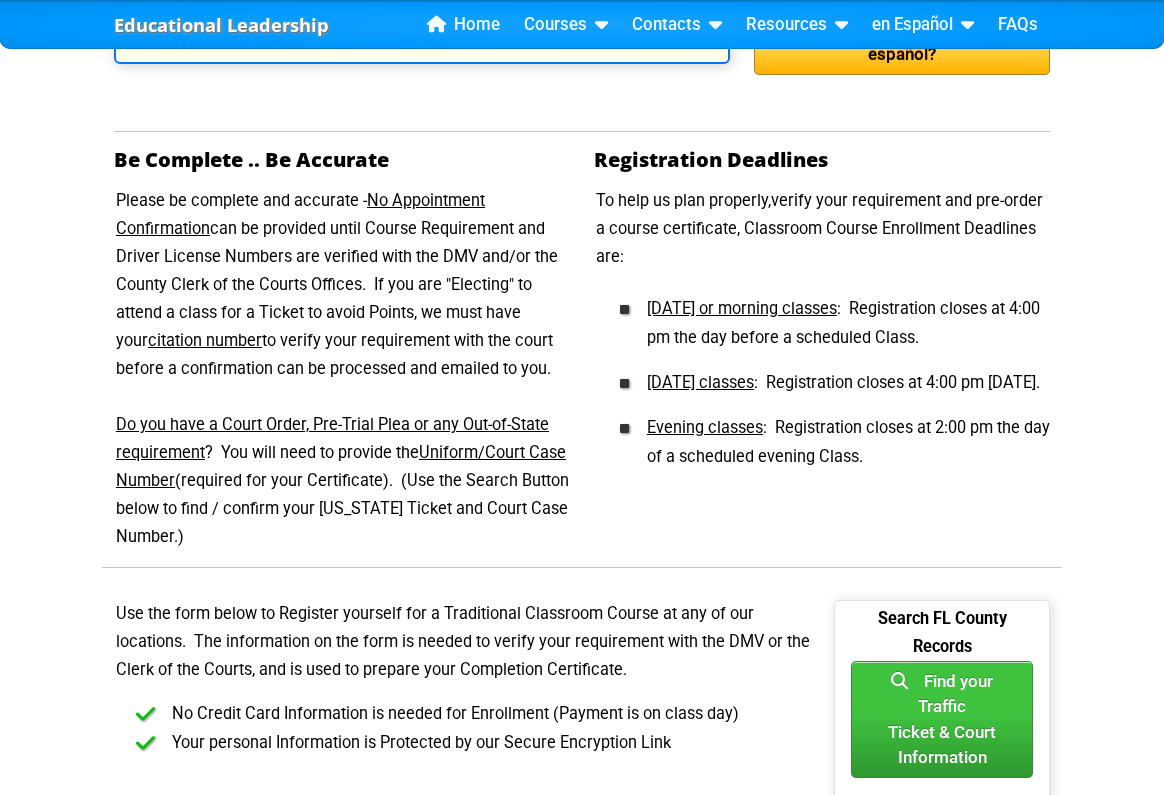 click on "Please be complete and accurate -  No Appointment Confirmation  can be provided until Course Requirement and Driver License Numbers are verified with the DMV and/or the County Clerk of the Courts Offices.  If you are "Electing" to attend a class for a Ticket to avoid Points, we must have your  citation number  to verify your requirement with the court before a confirmation can be processed and emailed to you.   Do you have a Court Order, Pre-Trial Plea or any Out-of-State requirement ?  You will need to provide the  Uniform/Court Case Number  (required for your Certificate).  (Use the Search Button below to find / confirm your Florida Ticket and Court Case Number.)" at bounding box center [342, 369] 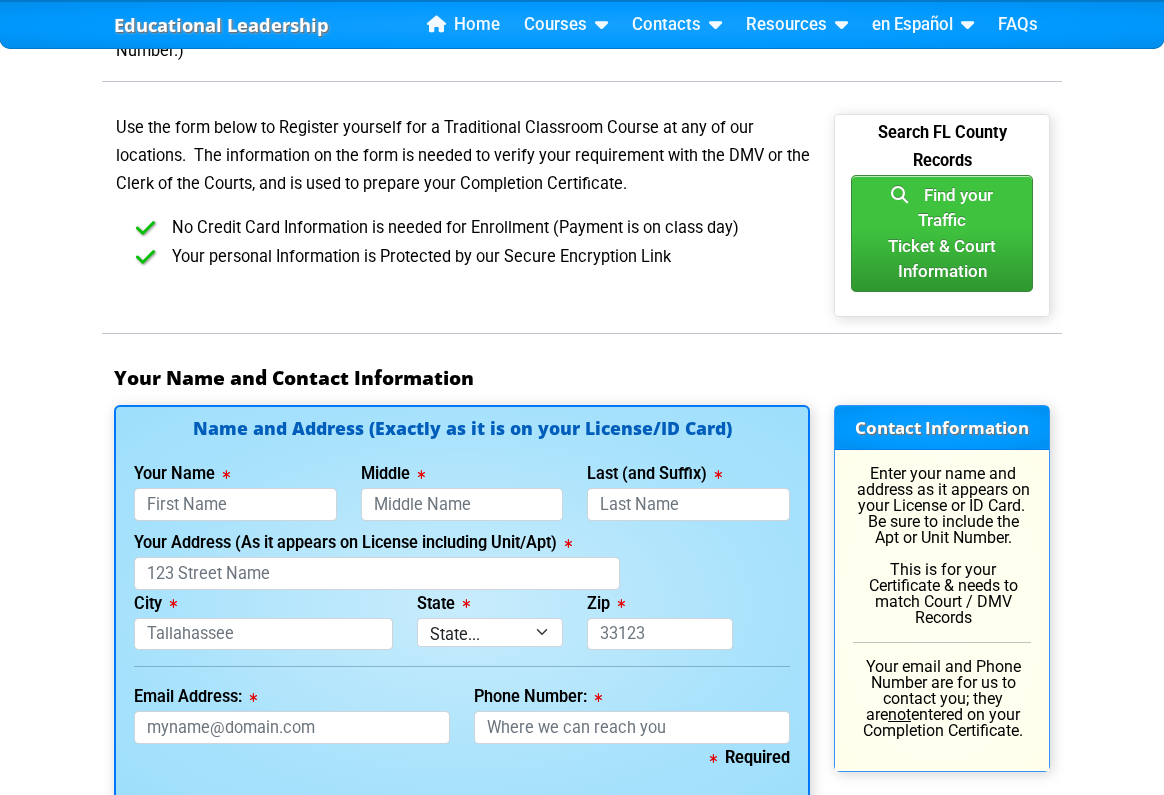 scroll, scrollTop: 1263, scrollLeft: 0, axis: vertical 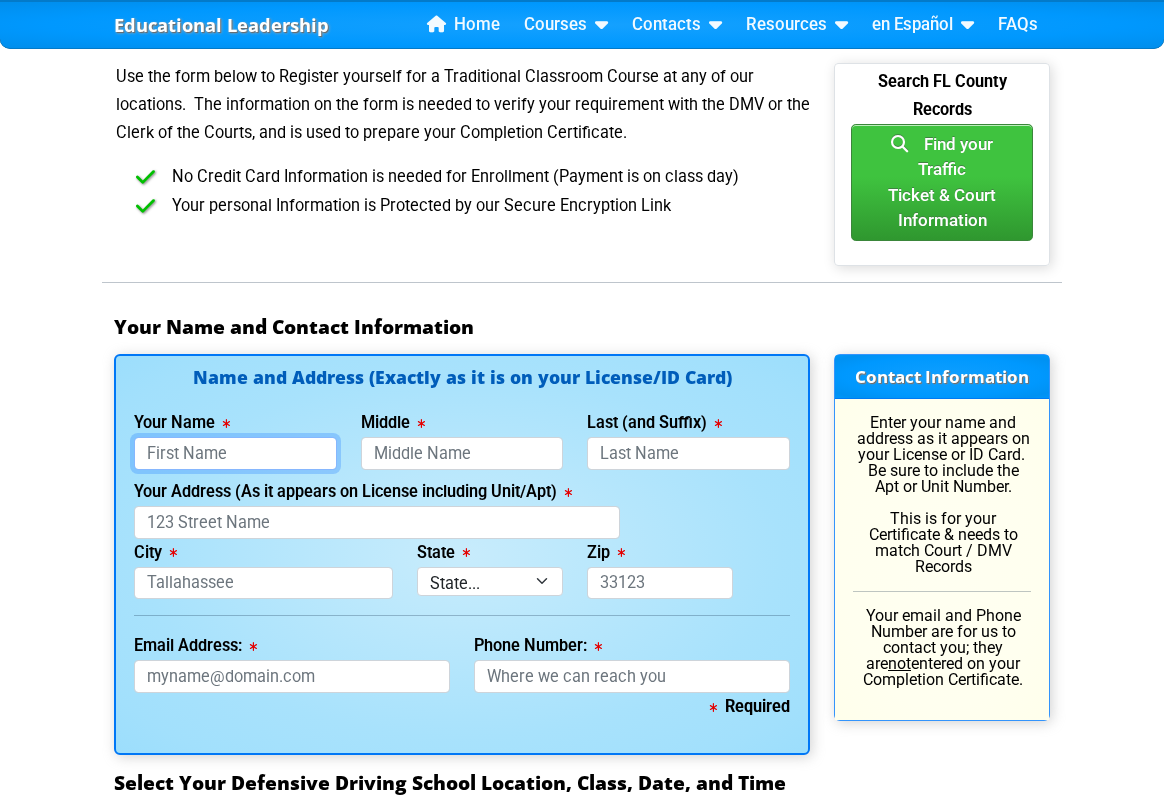 click on "Your Name" at bounding box center [235, 453] 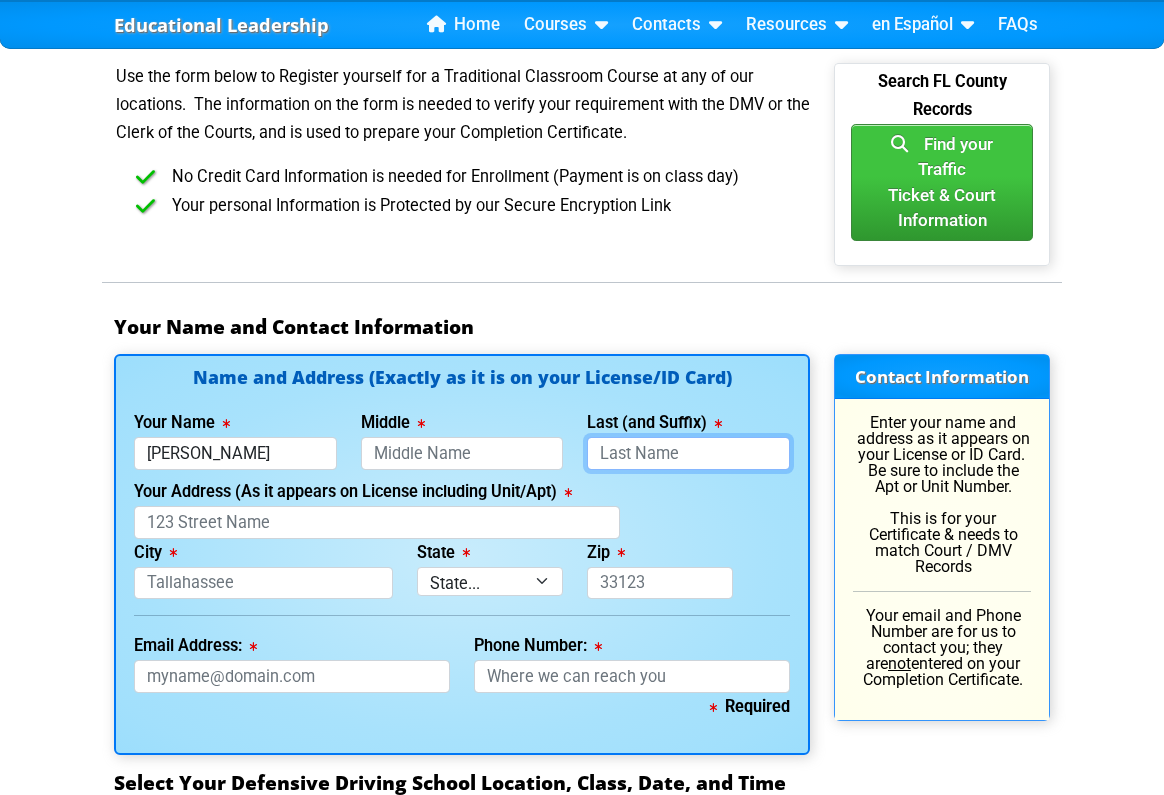 type on "Busacco" 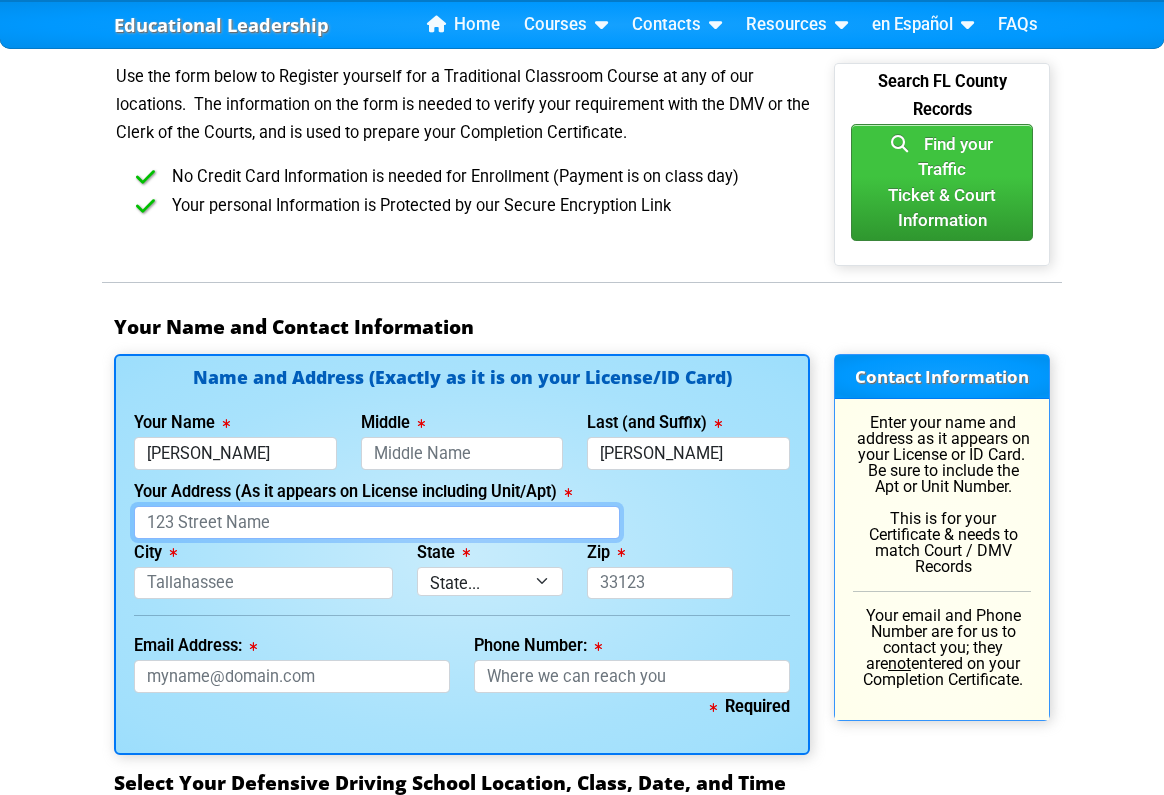 type on "25 Billings St" 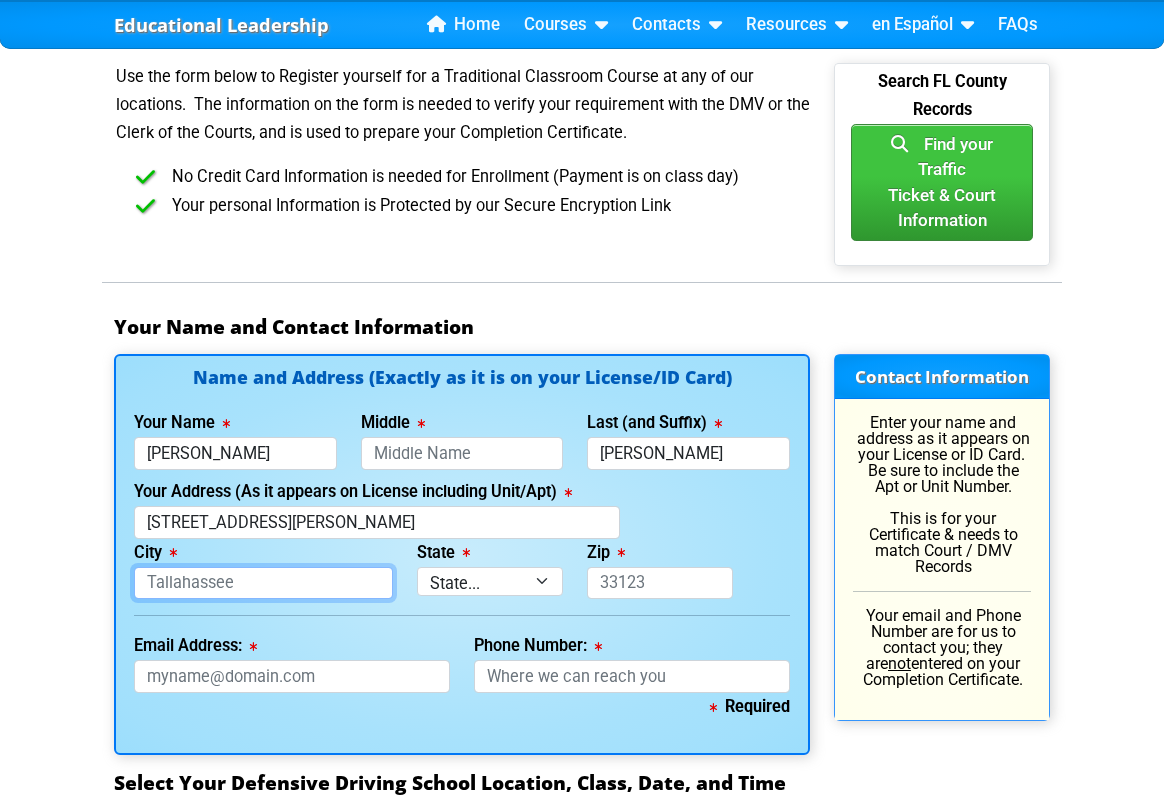 type on "Woodbridge" 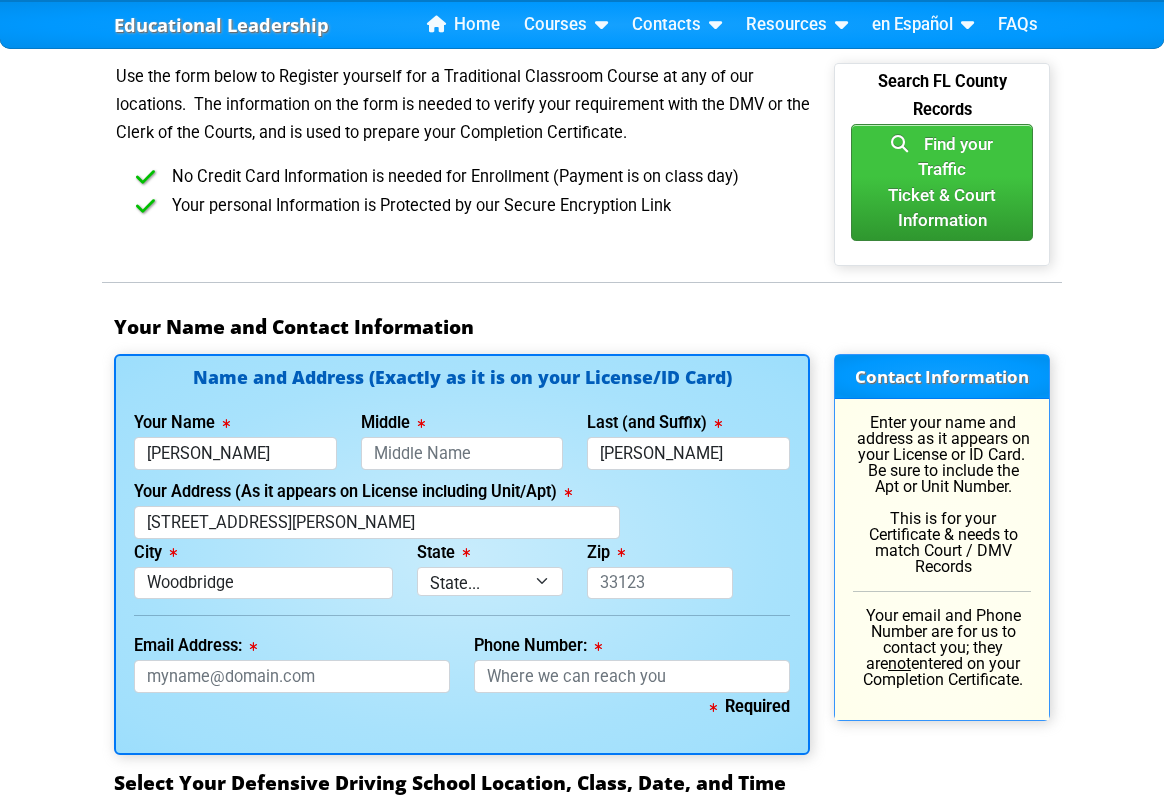 select on "{"fullName":"New Jersey","abbreviation":"NJ","uniqueId":"dbd2959d-d554-4abe-b435-e91534997dc6","id":30,"createdOn":"2025-07-11T20:54:01.8454626+00:00","createdByUserId":0,"lastModifiedOn":"2025-07-11T20:54:01.8454629+00:00","modifiedByUserId":0,"modifiedByUserFullName":null,"isDeleted":false}" 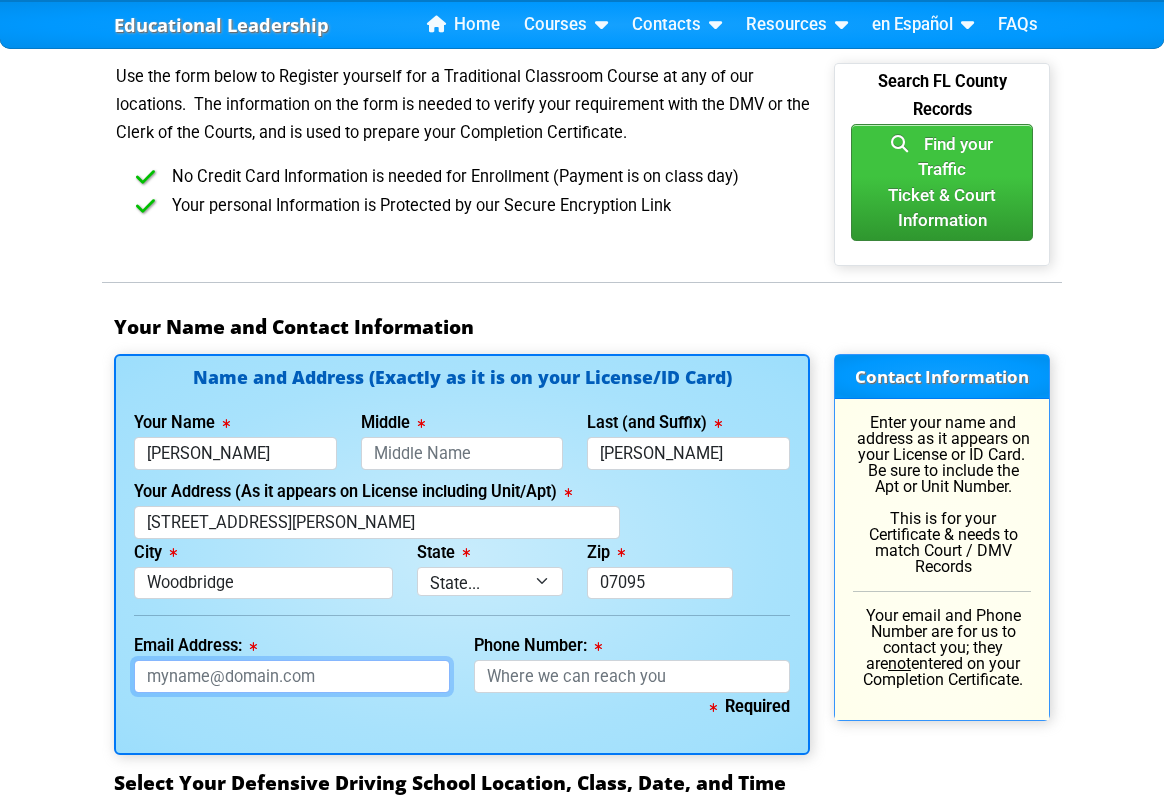 type on "krystinabusacco@gmail.com" 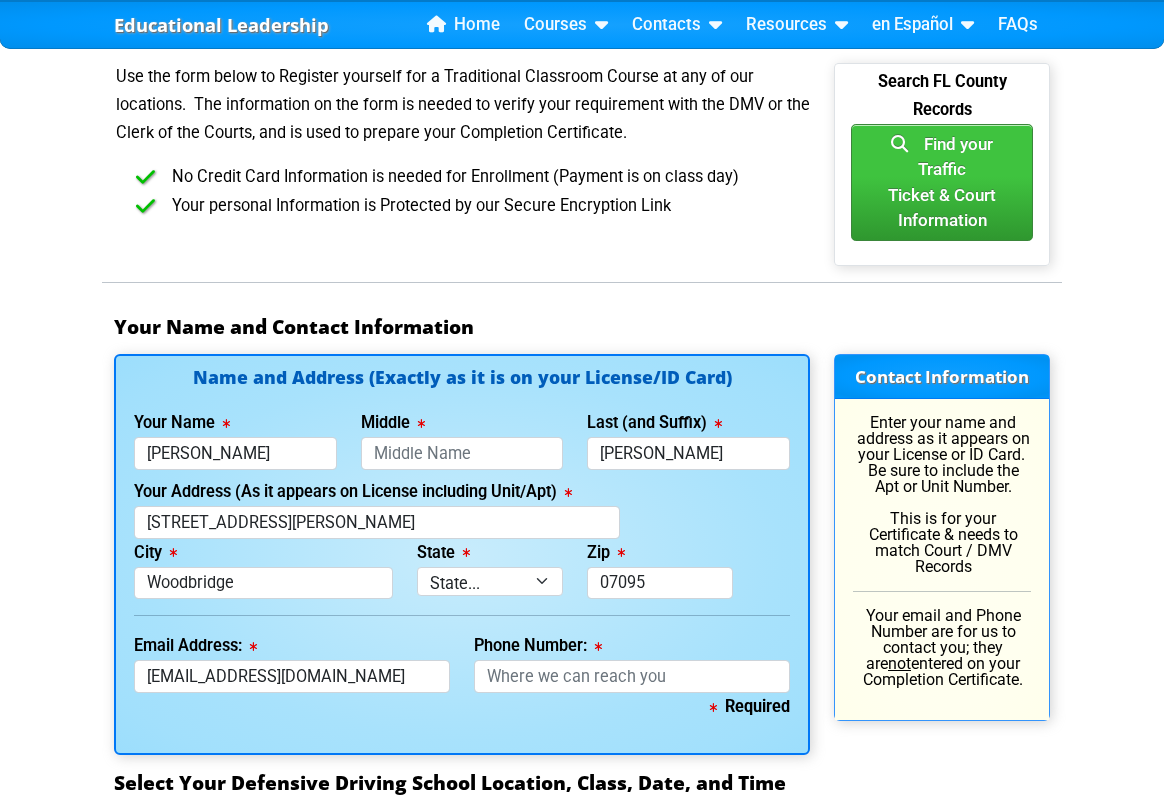 type on "NJ" 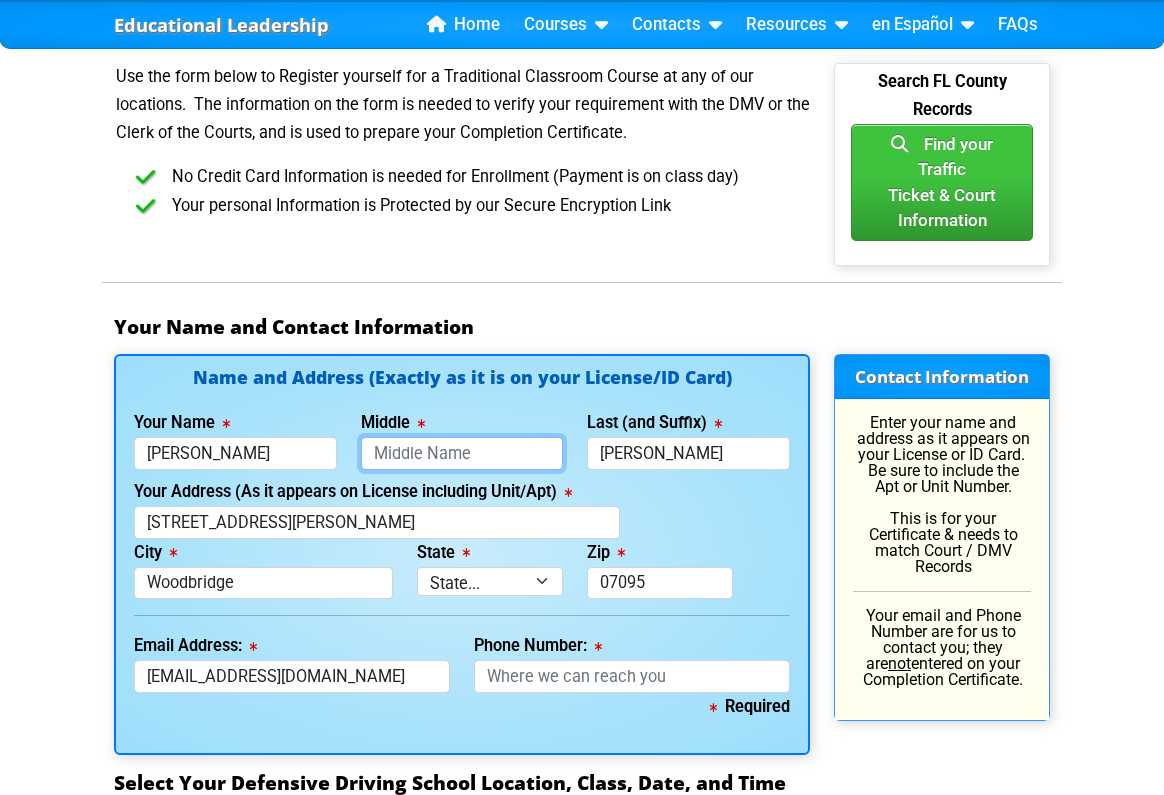 click on "Middle" at bounding box center [462, 453] 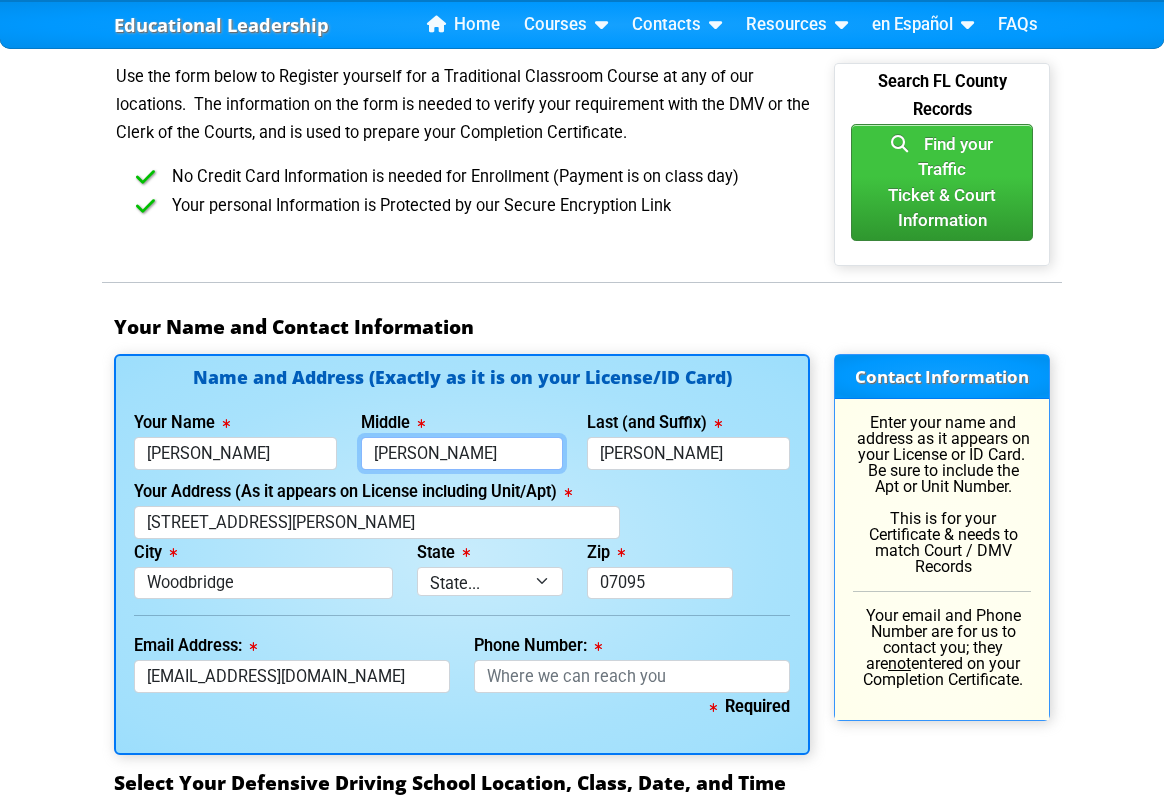 type on "Marie" 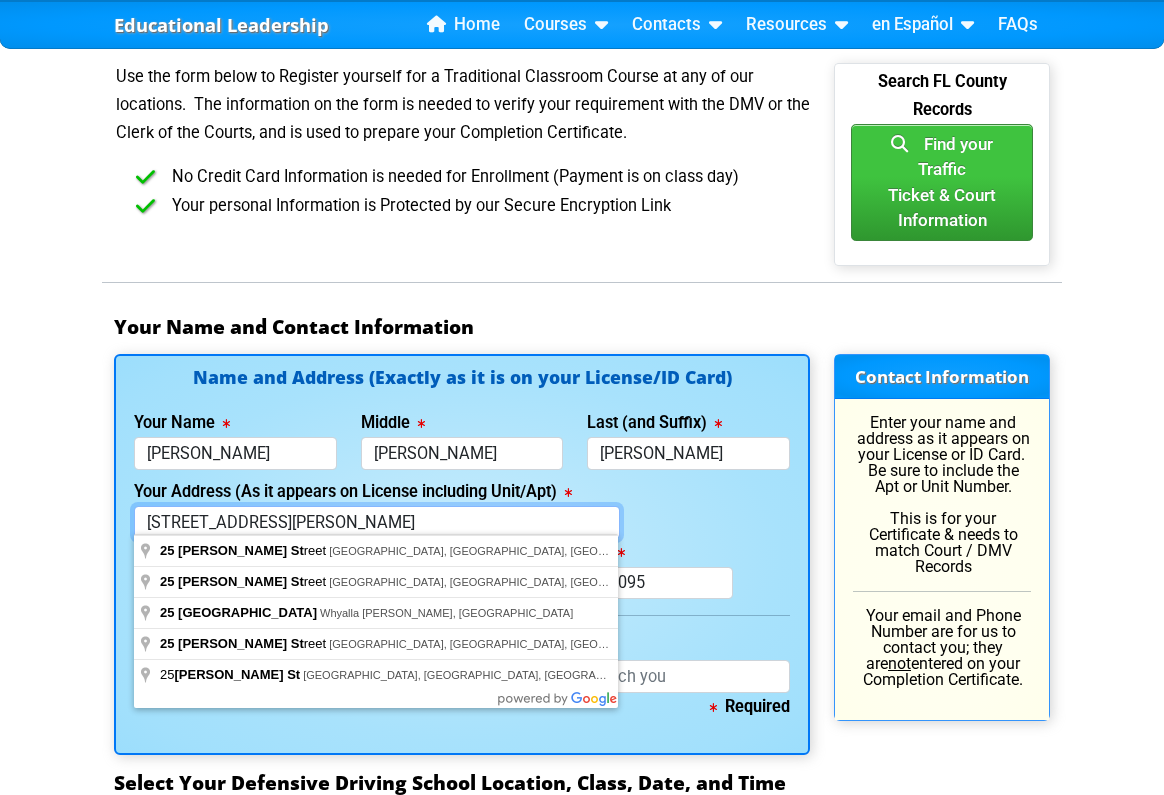 click on "25 Billings St" at bounding box center (377, 522) 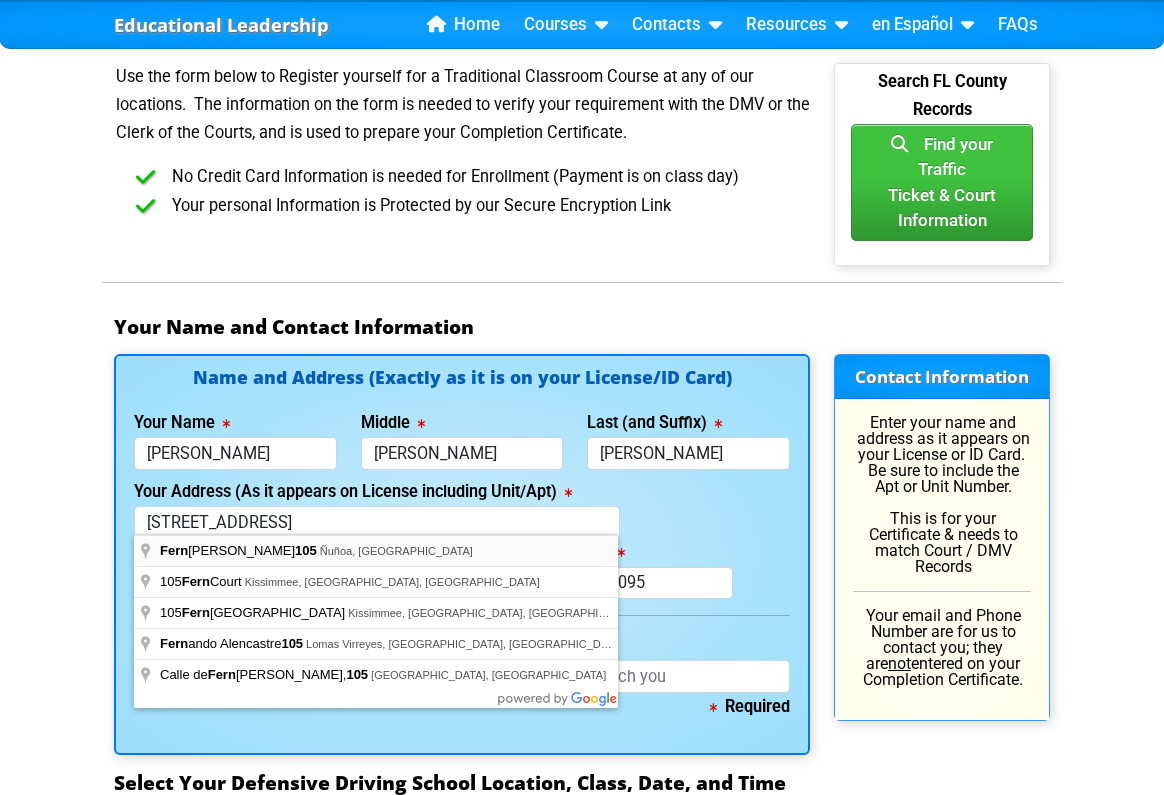 type on "Fernández Concha 105, Ñuñoa, Chile" 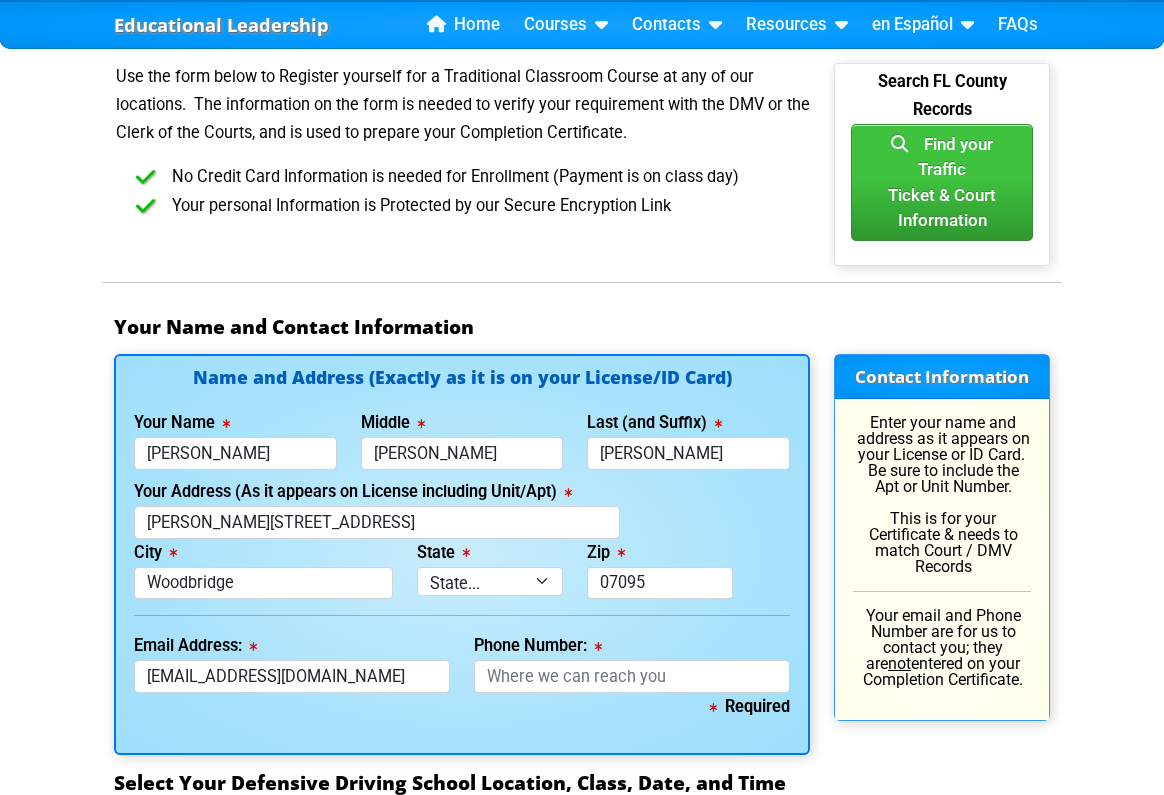 type on "105 Fernández Concha" 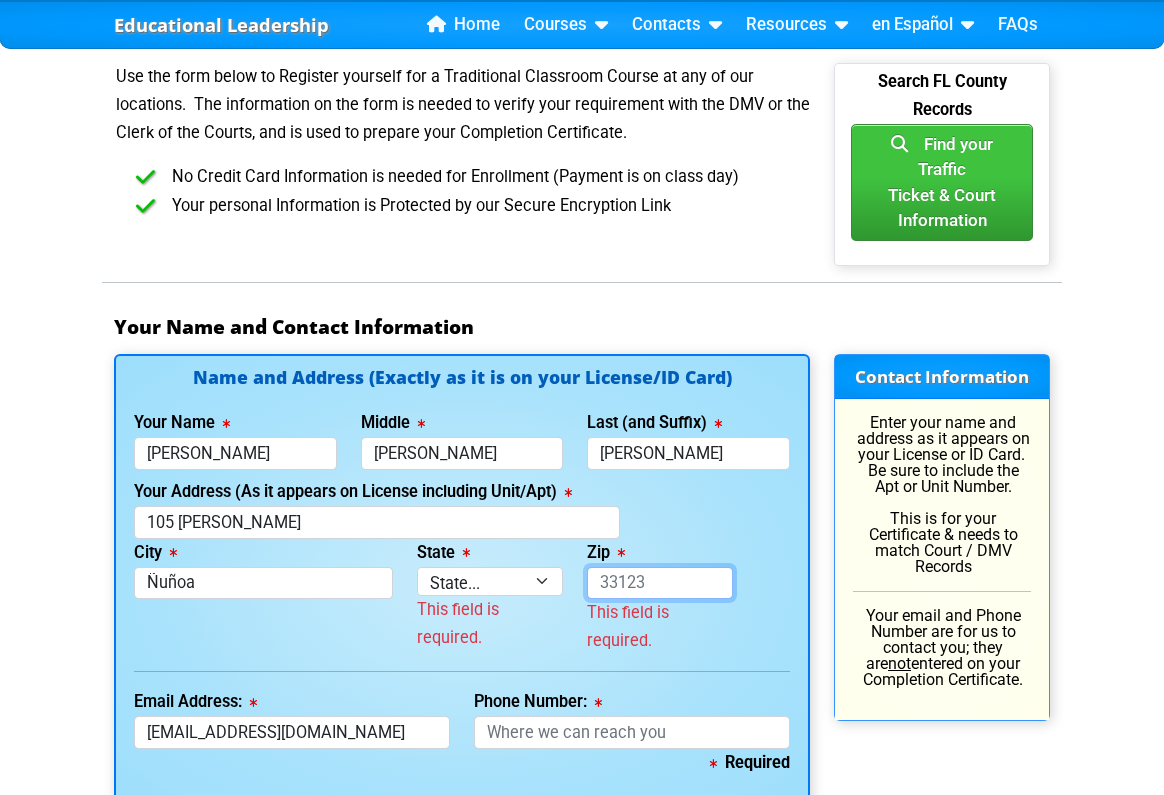 type on "18328" 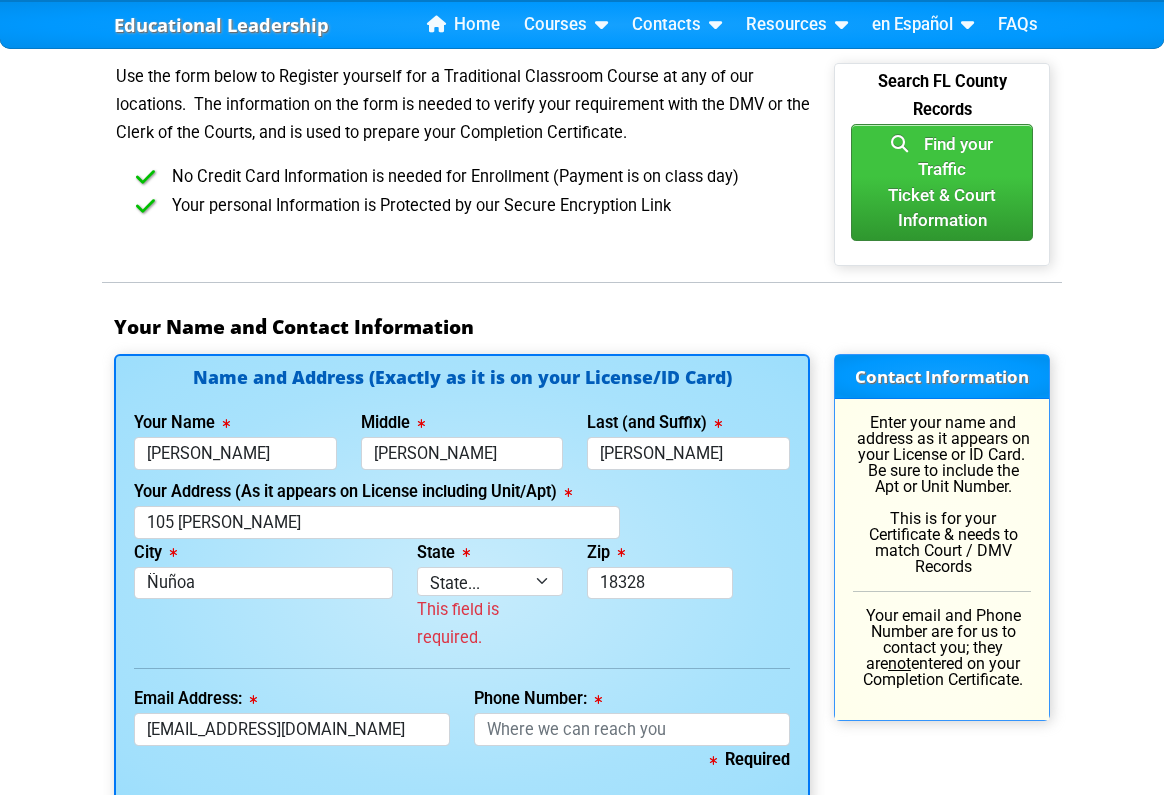 type on "0" 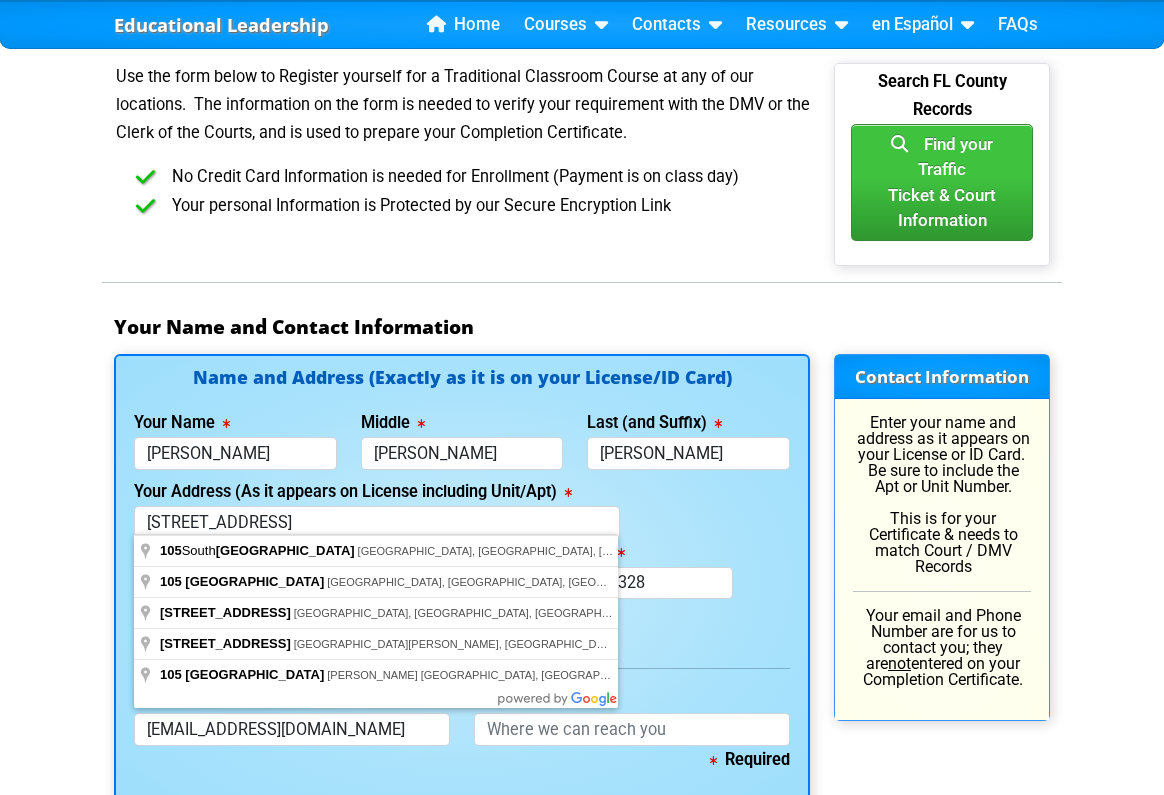 click on "105 fern road" at bounding box center (377, 522) 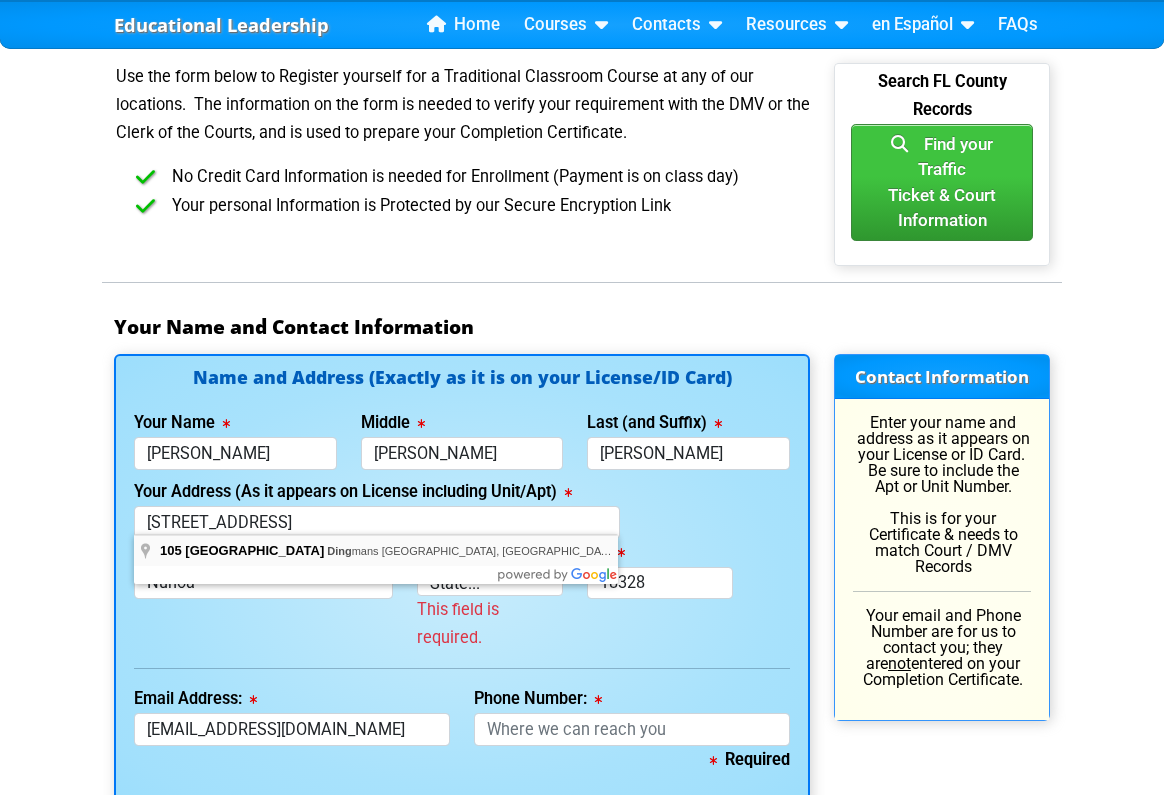 type on "105 Fern Road" 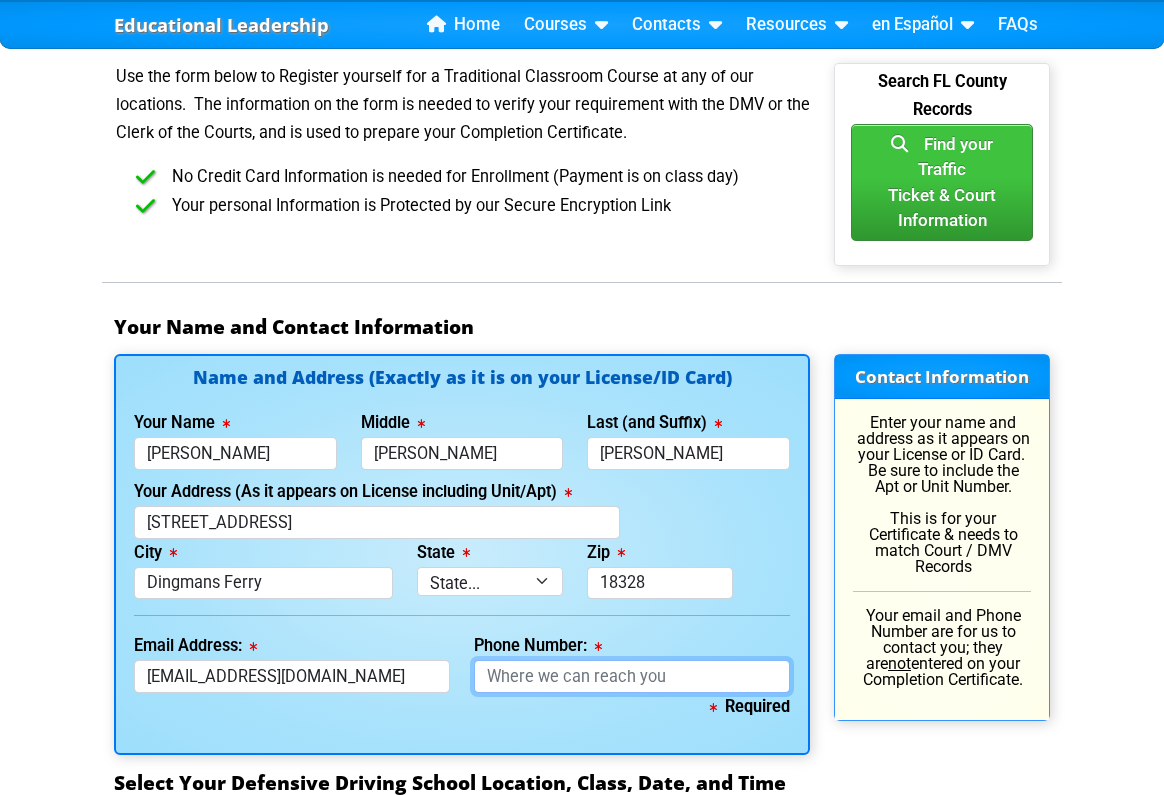 click on "Phone Number:" at bounding box center (632, 676) 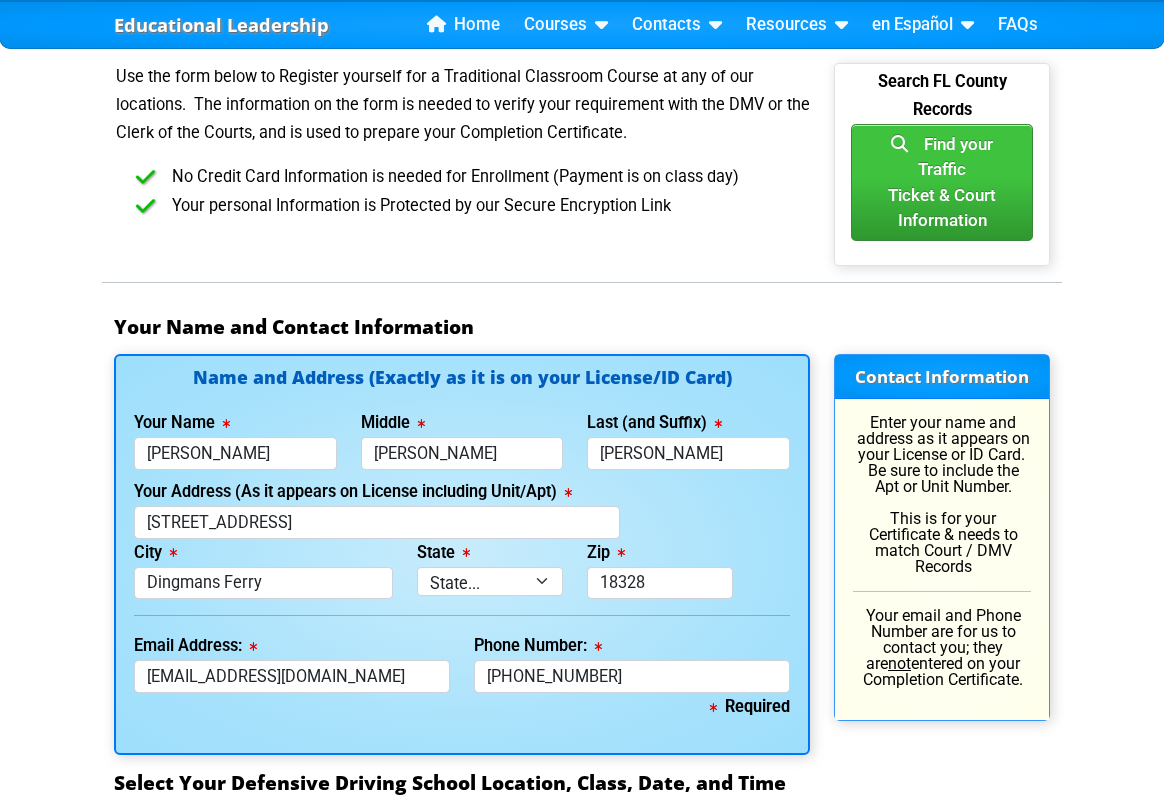 click on "City
Dingmans Ferry
State
State...
FL
AK
AL
AR
AZ
CA
CO
CT
DE
GA
HI
IA
ID
IL
IN
KS
KY
LA
MA
MD
ME
MI
MN
MO
MS
MT
NC
ND
NE
NH
NJ
NM
NV
NY
OH
OK
OR
PA
RI
SC
SD
TN
TX
UT
VA
VT
WA
WI
WV
WY
Zip
18328" at bounding box center [462, 569] 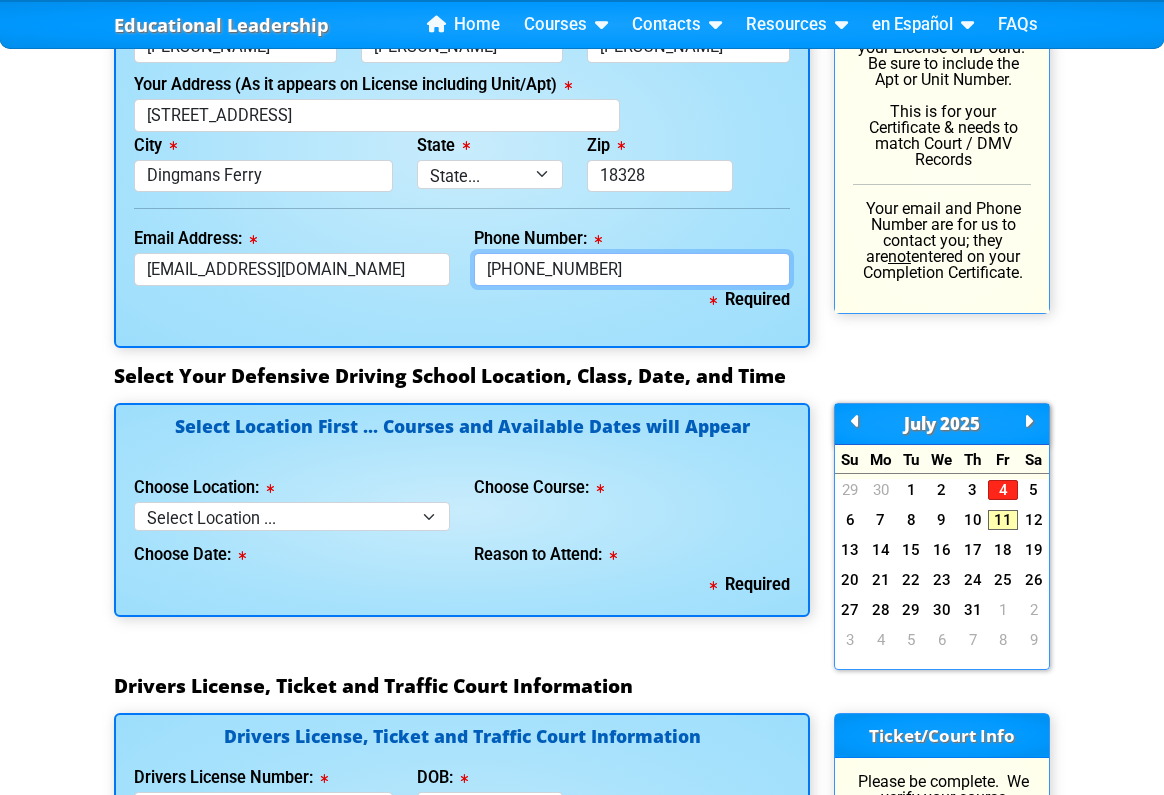 scroll, scrollTop: 1722, scrollLeft: 0, axis: vertical 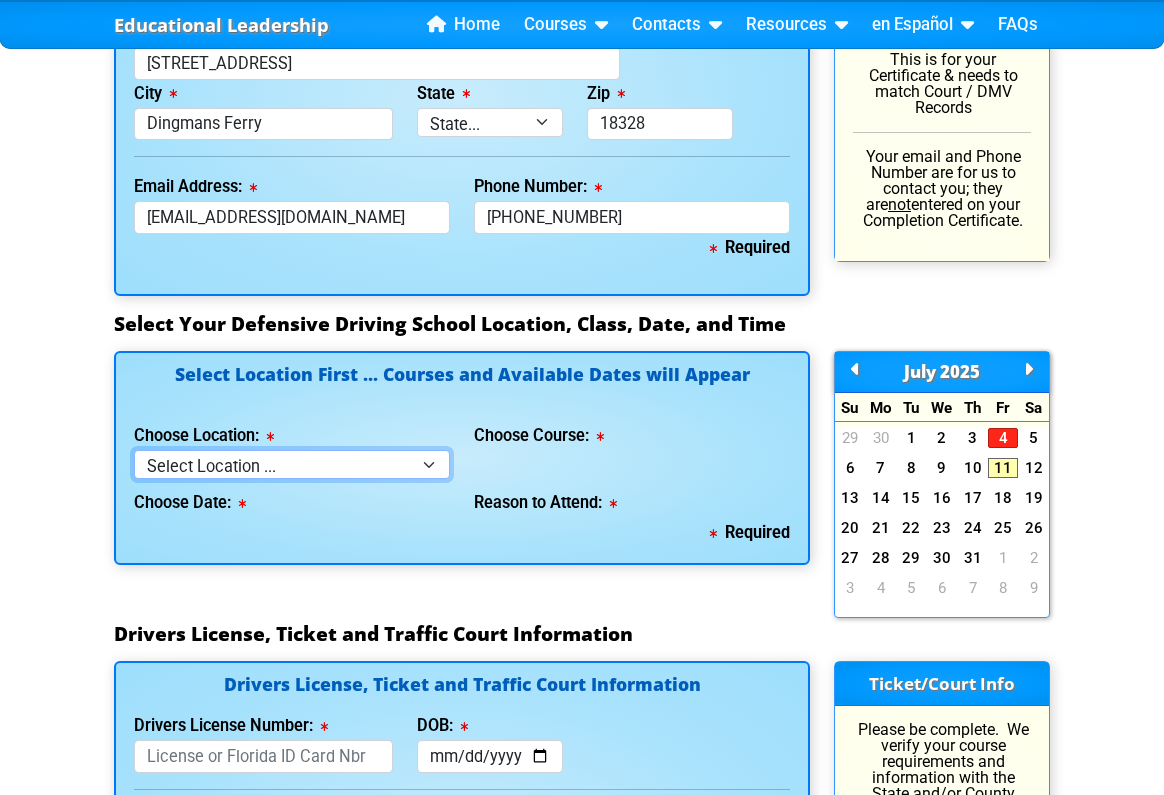 select on "4" 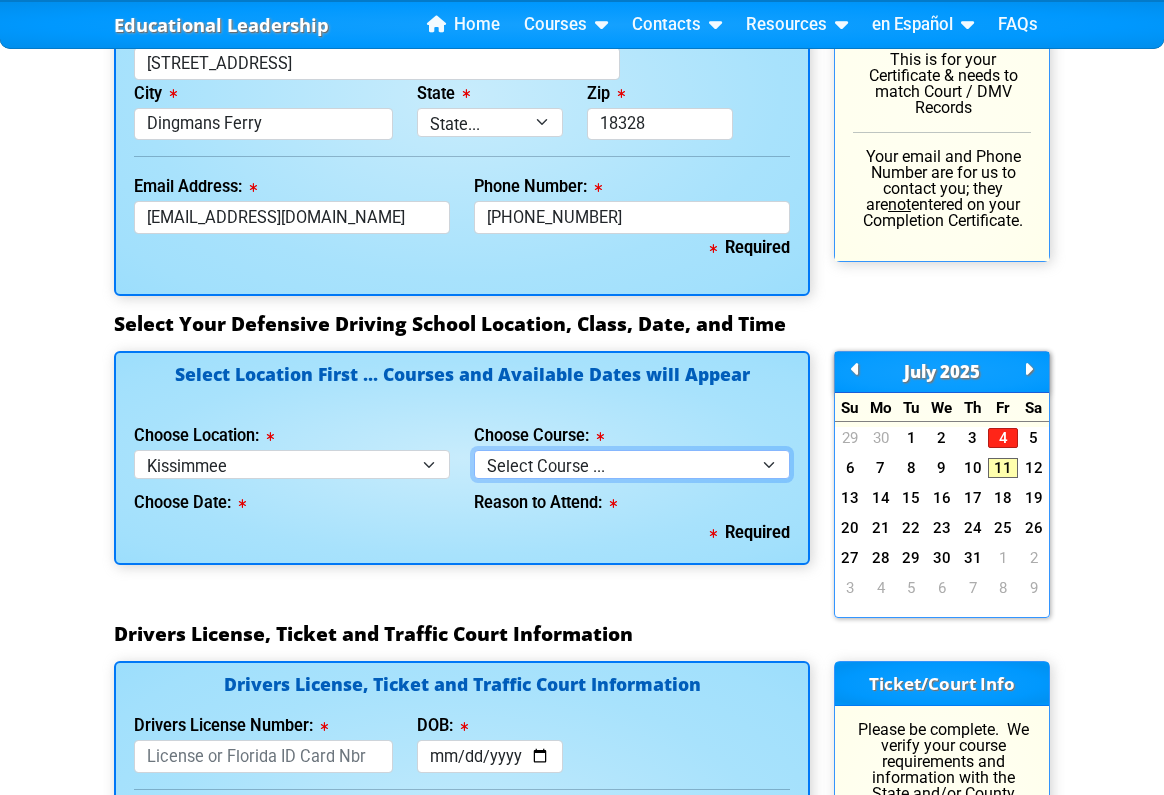 select on "3" 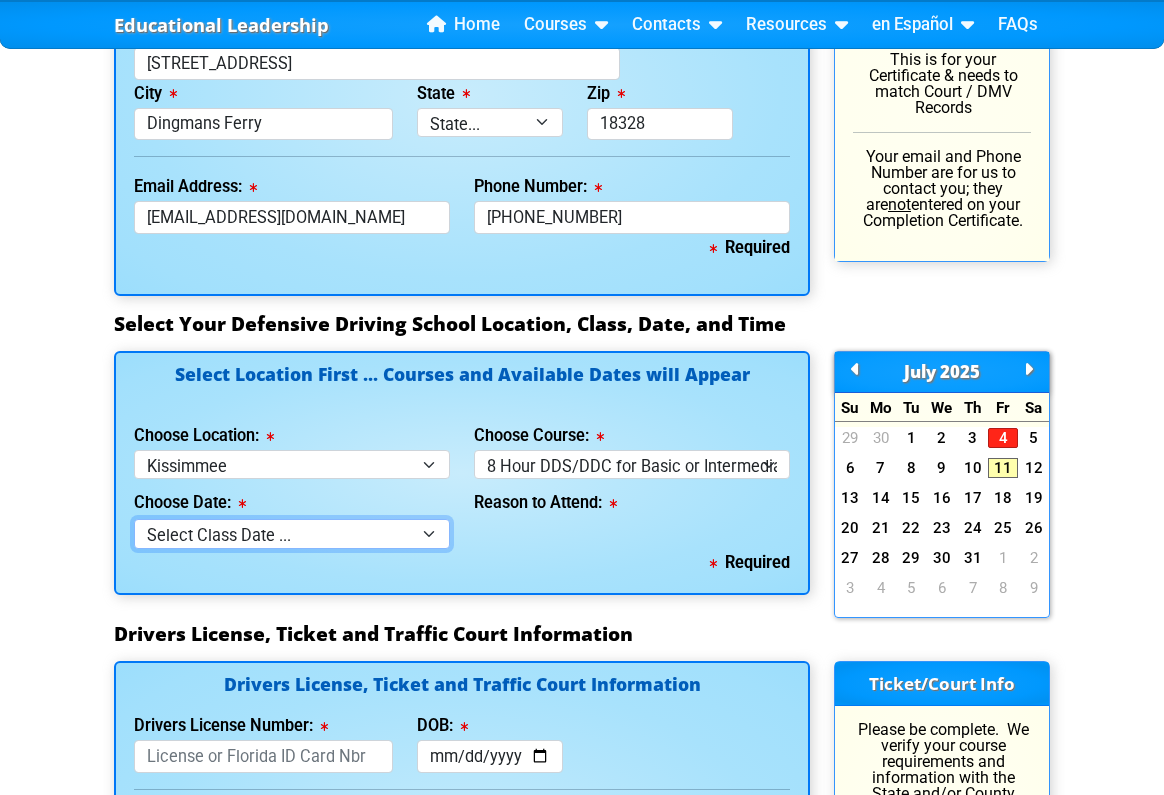 select on "07/13/2025, 11" 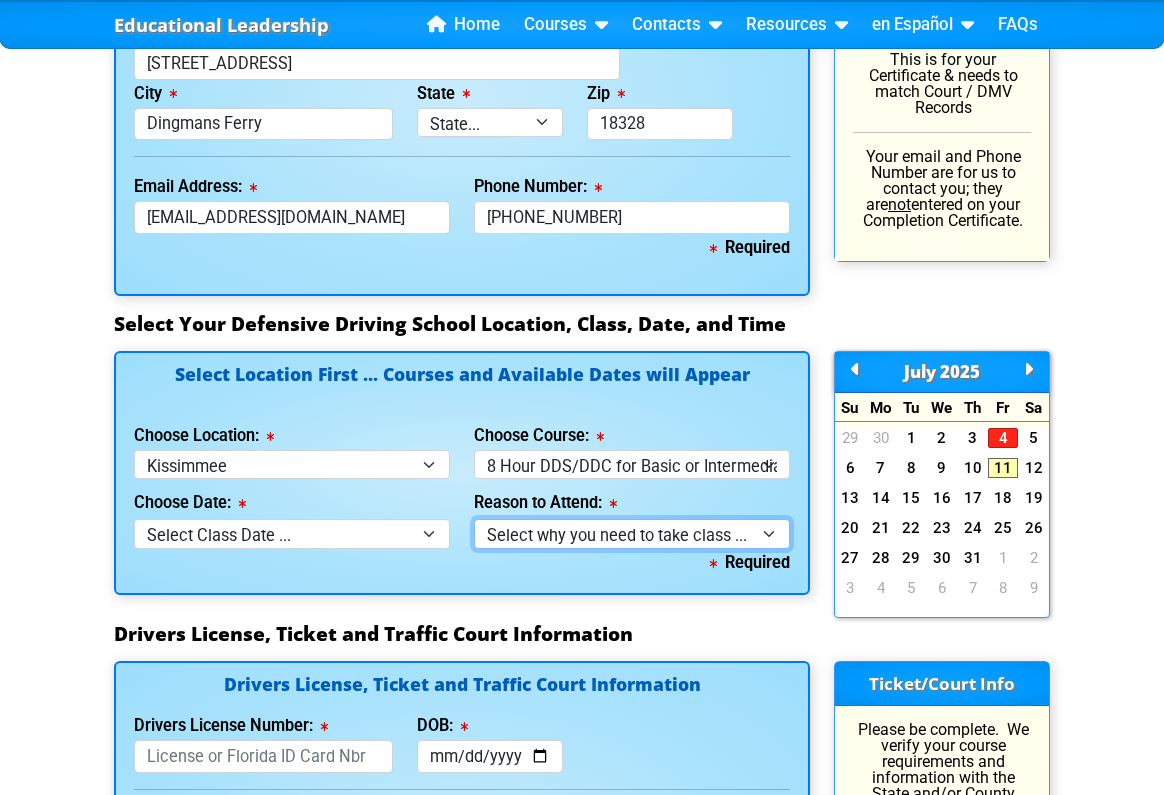 select on "8 Hour DDS/Intermediate - Court Ordered" 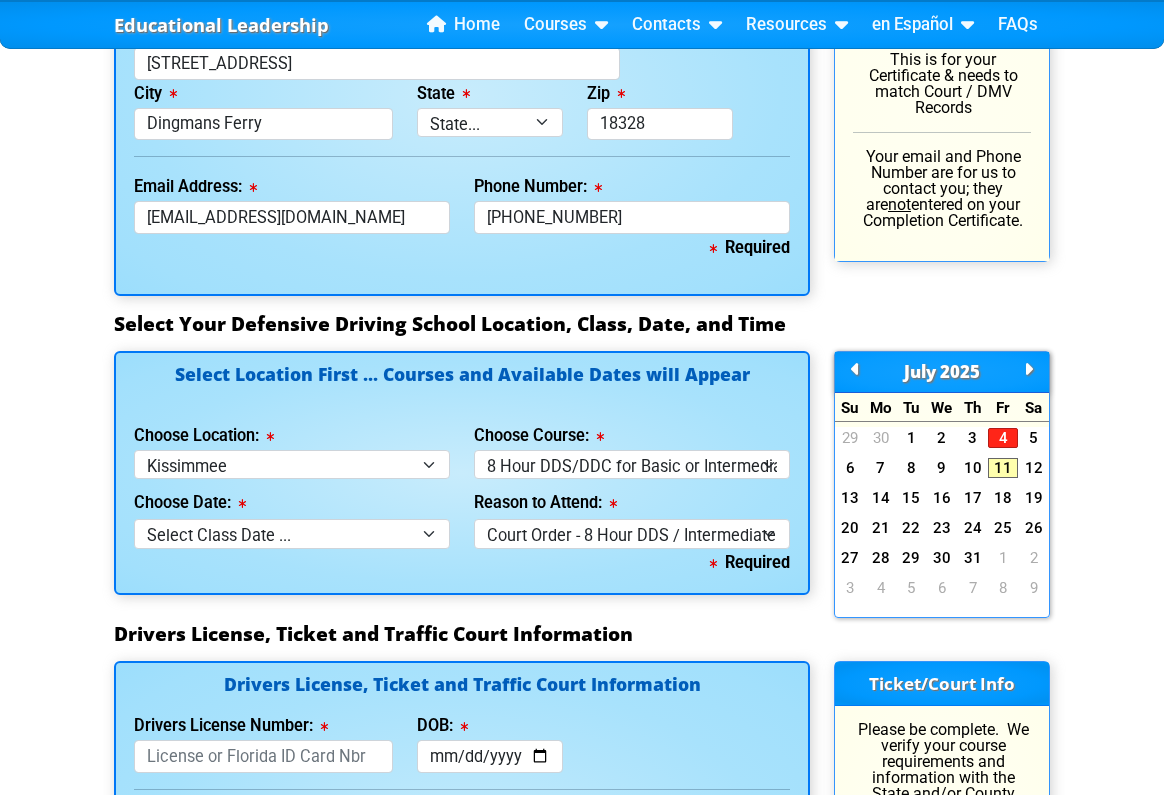 click on "Select Location First ... Courses and Available Dates will Appear
Choose Location:
Select Location ... Tampa Orlando Kissimmee Tampa - en español Kissimmee - en español Live Virtual Classroom via MS Teams
Choose Course:
Select Course ... 4 Hour BDI Class (Basic Course & TCAC) 4 Hour Under 25 Class (STOP or Youthful Offender) Mature Defensive Driver Class for Insurance Discount 8 Hour DDS/DDC for Basic or Intermediate Course 8 Hour Aggressive Driver Class 8 Hour DWLS/R / FACT Course
Choose Date:
Select Class Date ... Jul 13 -- (Sunday from 9:30am-6:30pm)
Reason to Attend:
Select why you need to take class ..." at bounding box center (462, 486) 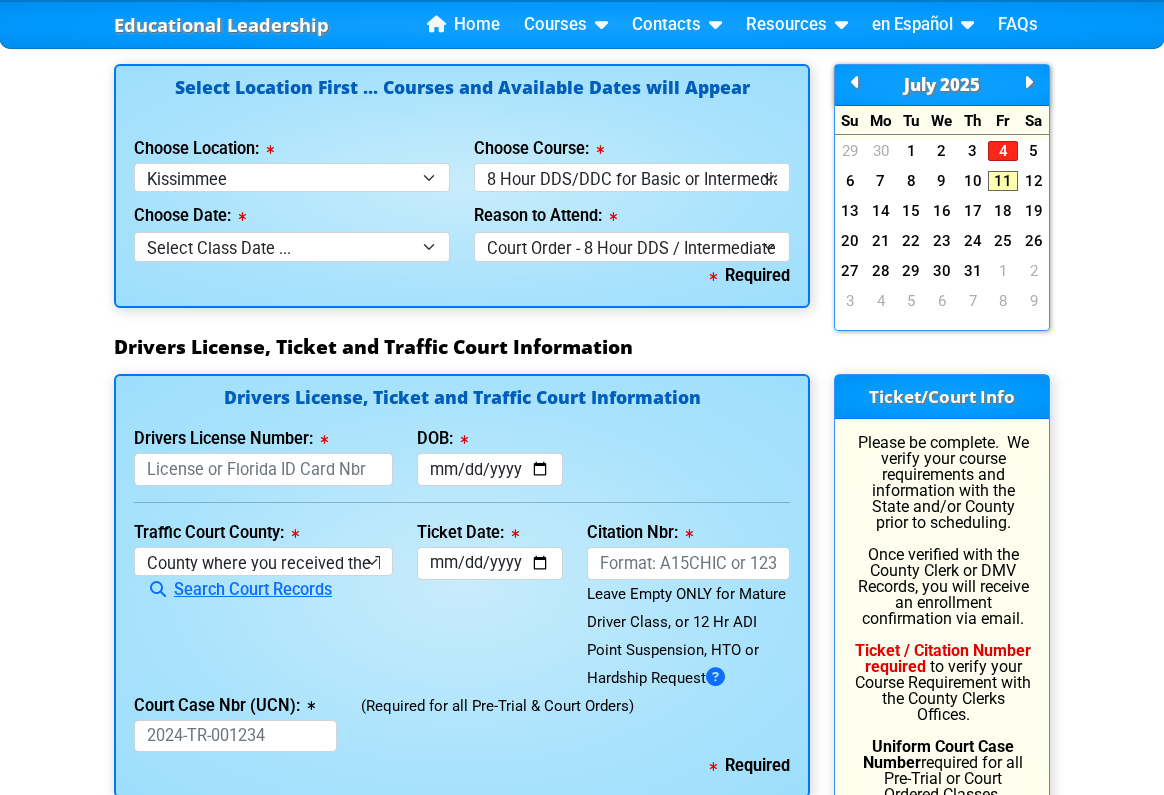 scroll, scrollTop: 2043, scrollLeft: 0, axis: vertical 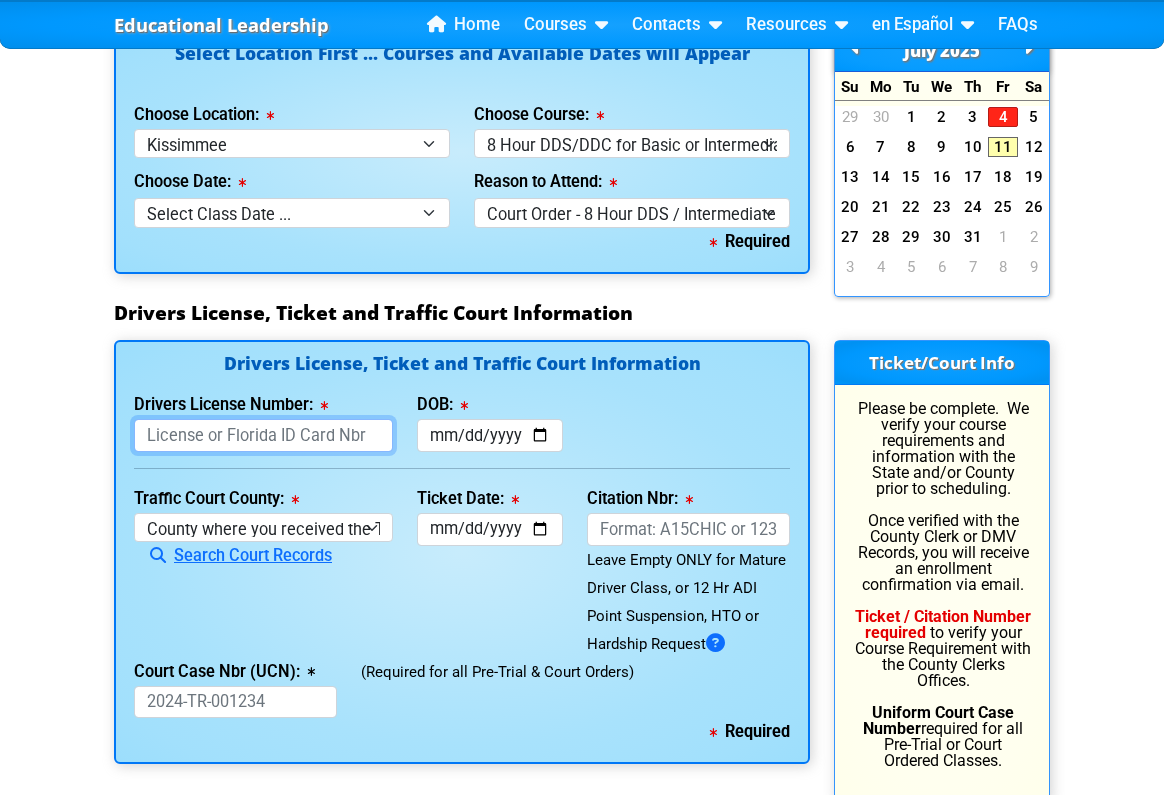 click on "Drivers License Number:" at bounding box center (263, 435) 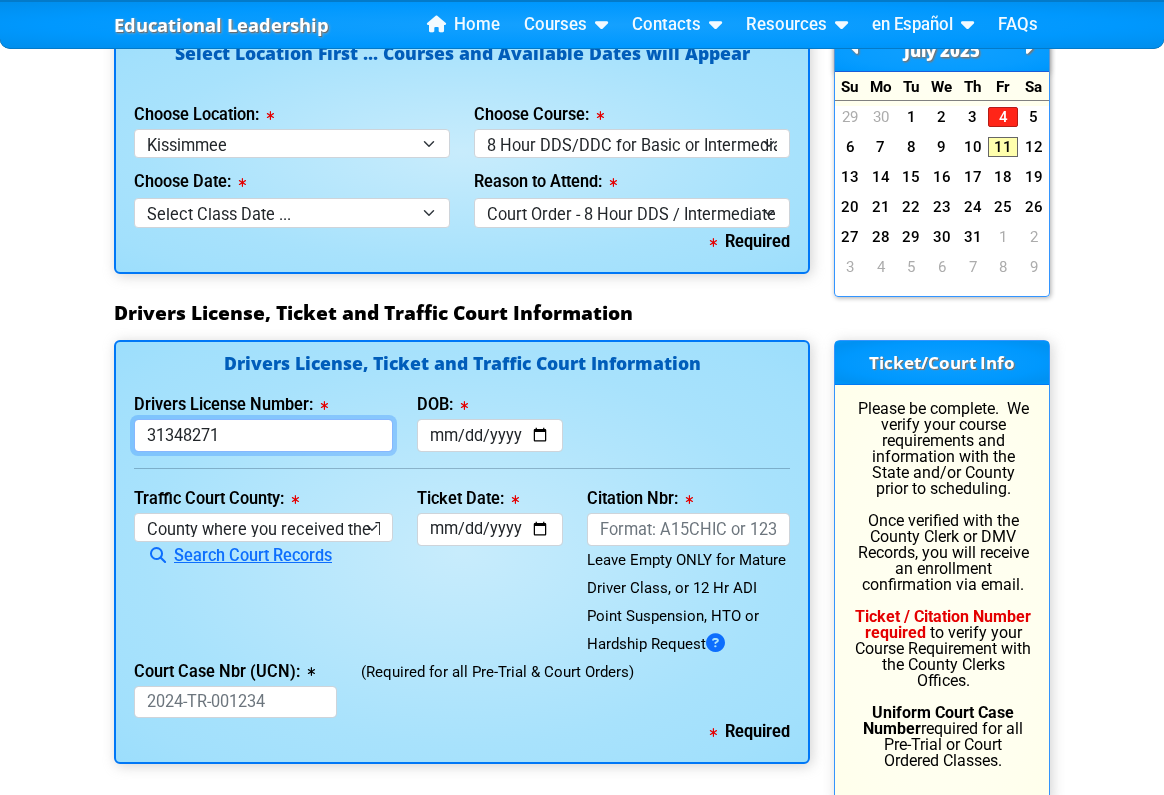 type on "31348271" 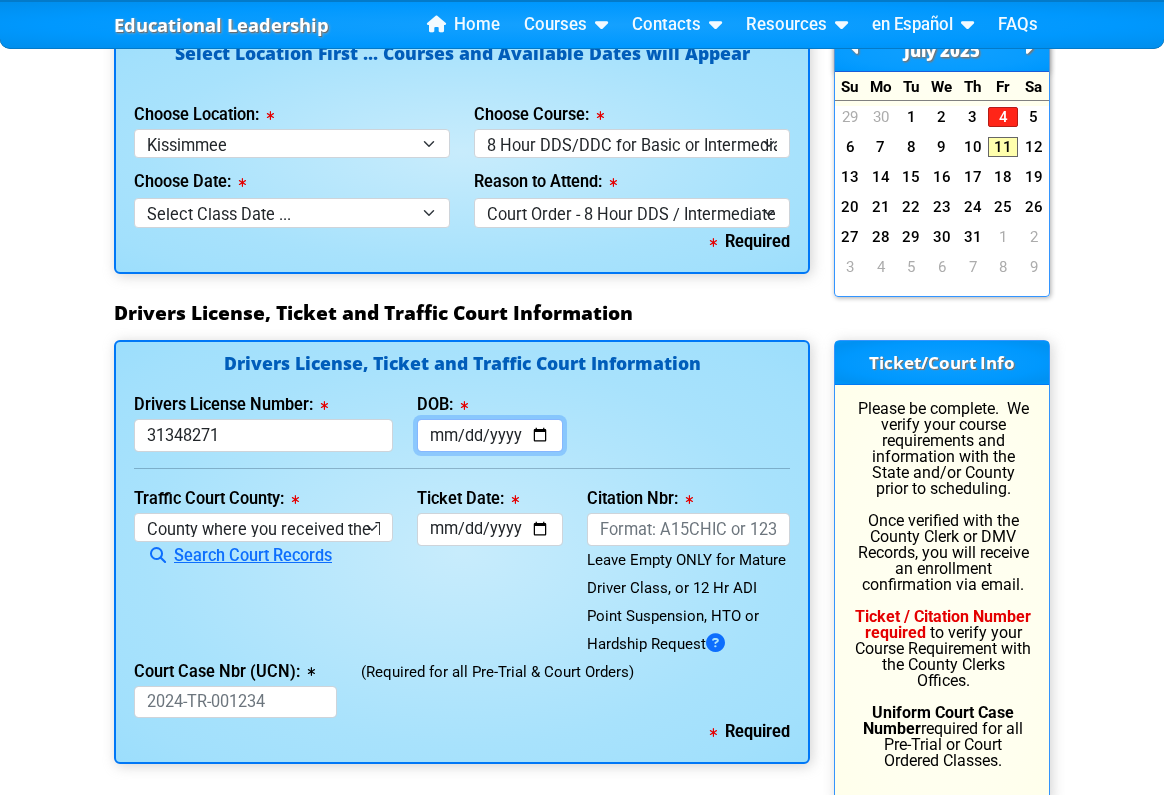 click on "DOB:" at bounding box center (490, 435) 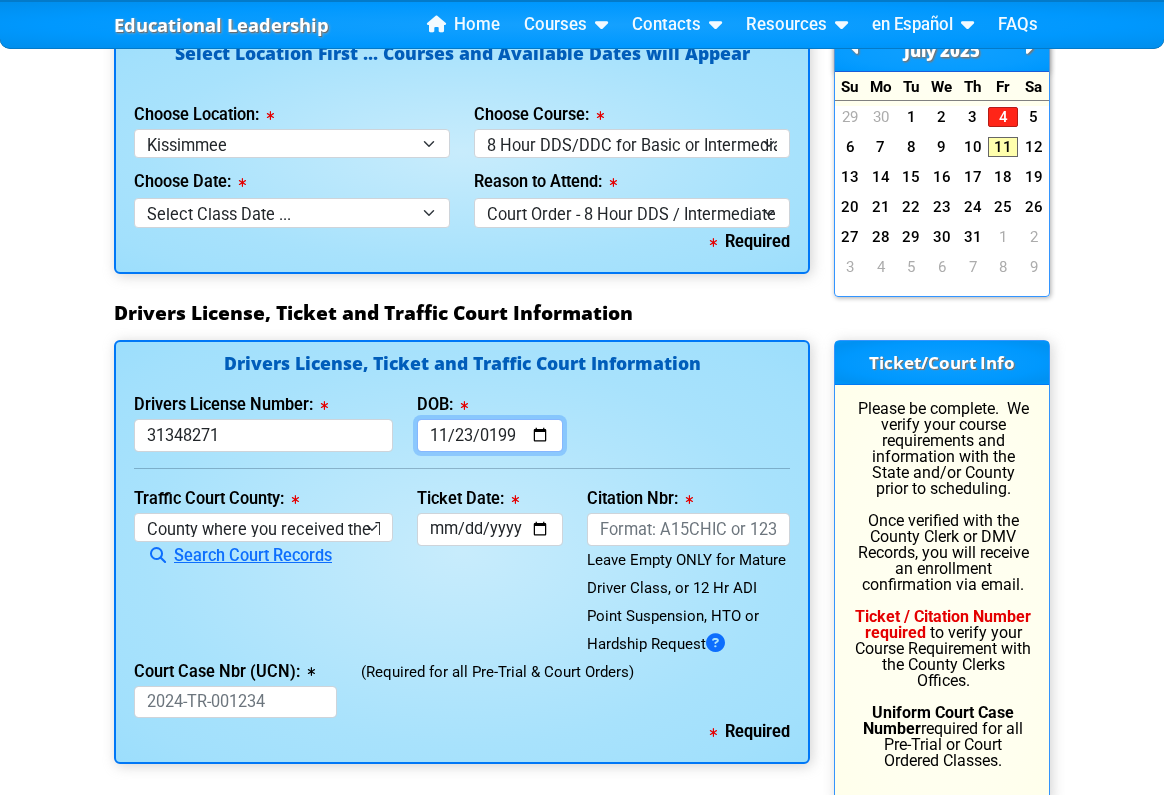 type on "1996-11-23" 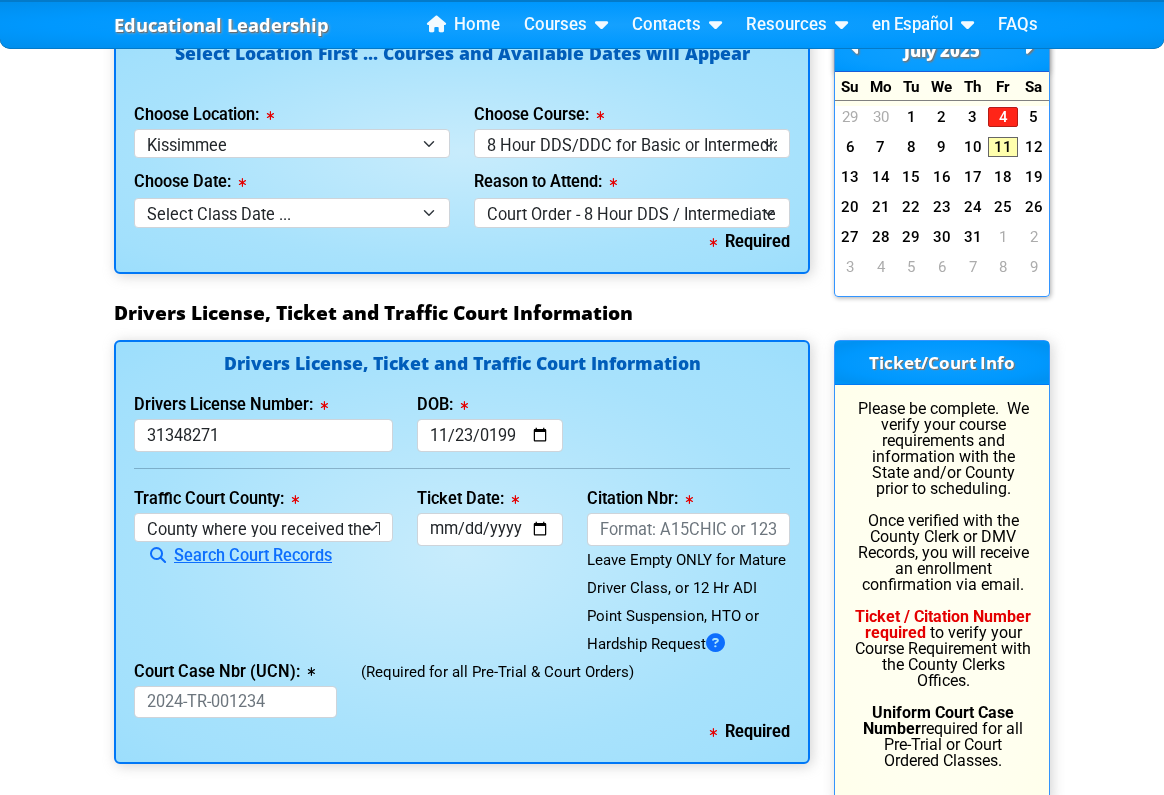 click on "Drivers License Number:
31348271
DOB:
1996-11-23" at bounding box center (462, 421) 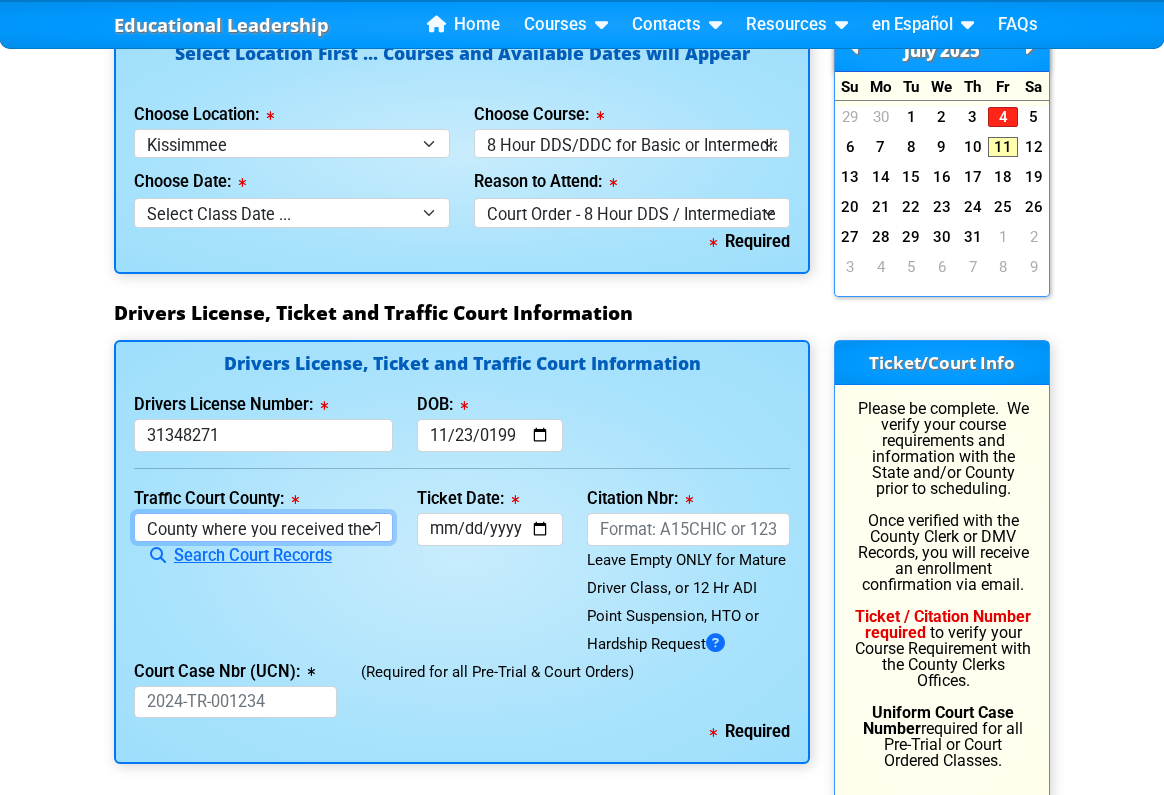 select on "{"countyName":"Out of State - Virginia","state":"VA","uniqueId":"5fb61787-0ec6-43a1-a5b8-42195cf9f610","id":10003,"createdOn":"2025-07-11T20:54:01.84537+00:00","createdByUserId":0,"lastModifiedOn":"2025-07-11T20:54:01.8453703+00:00","modifiedByUserId":0,"modifiedByUserFullName":null,"isDeleted":false}" 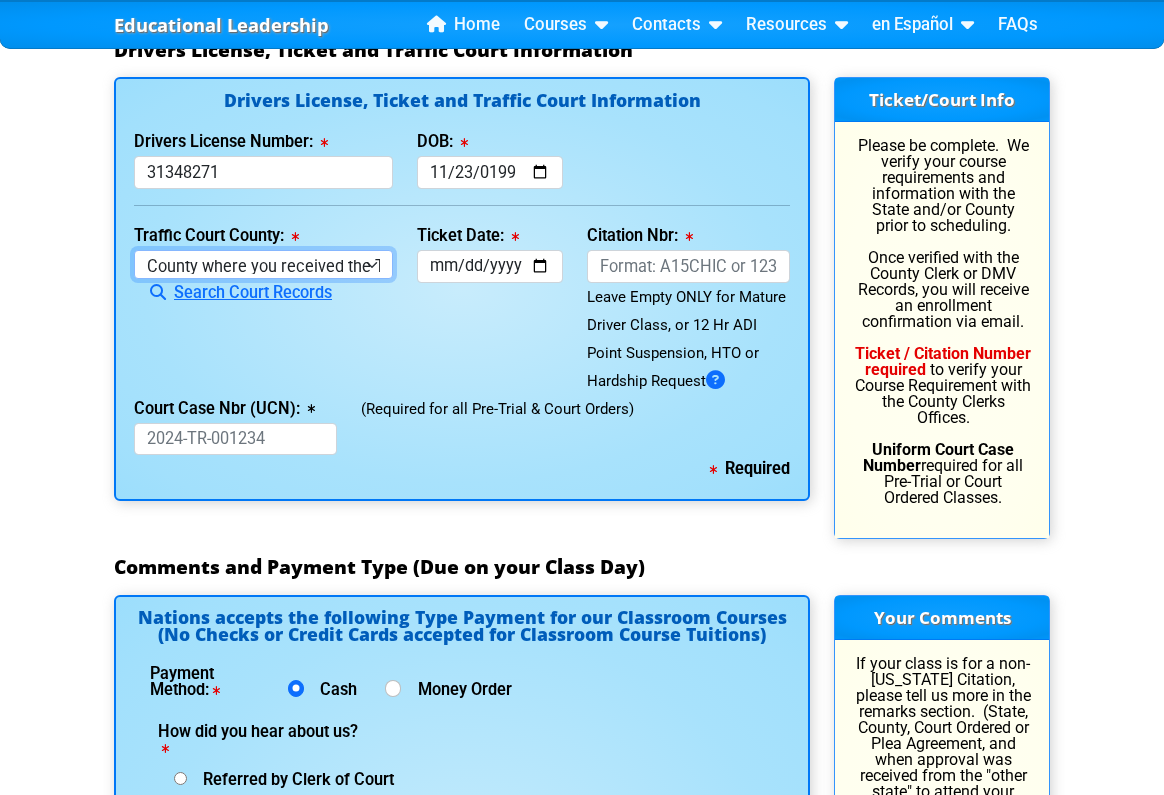 scroll, scrollTop: 2340, scrollLeft: 0, axis: vertical 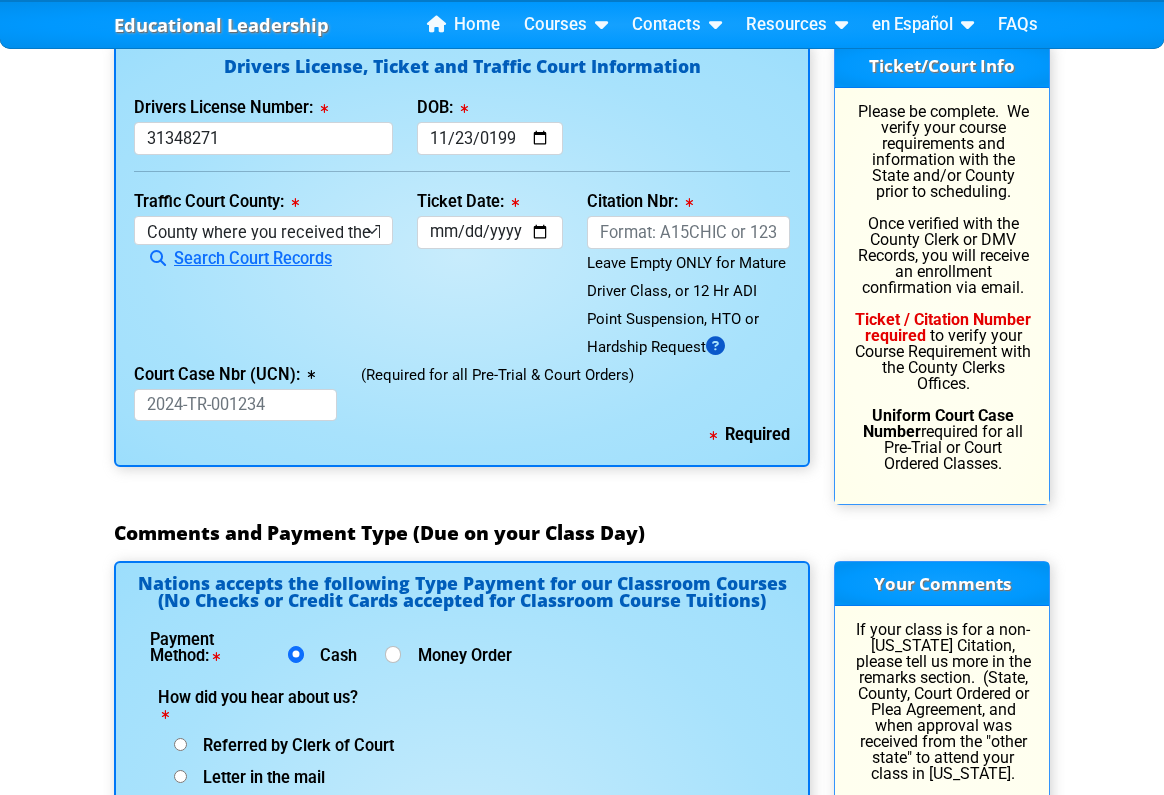 click at bounding box center (715, 346) 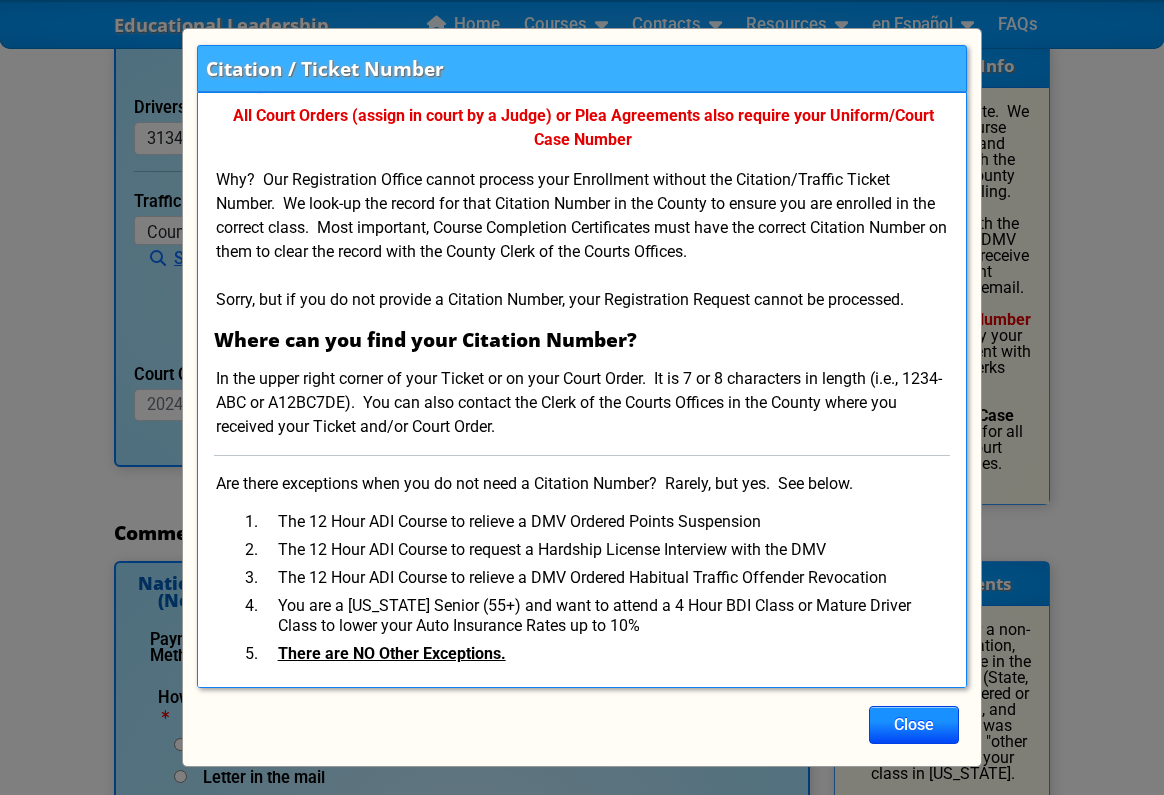 scroll, scrollTop: 225, scrollLeft: 0, axis: vertical 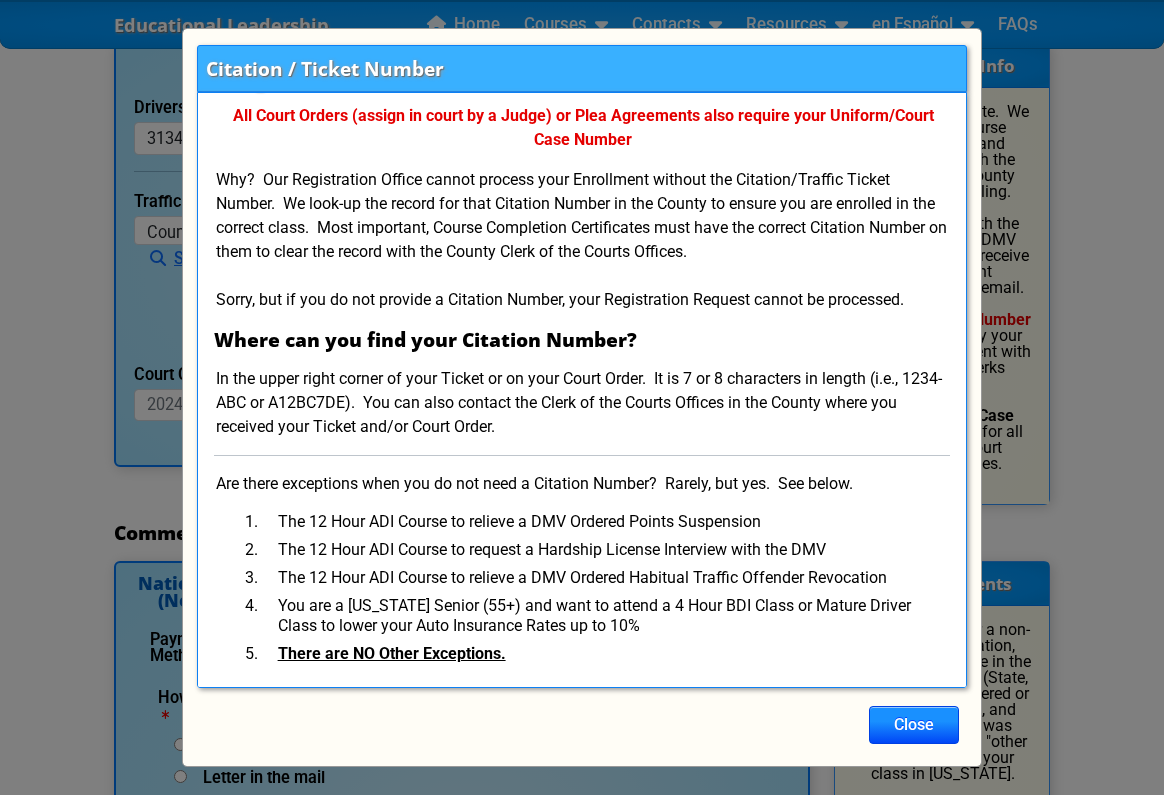 click on "Leave Empty ONLY for 12 Hr Point Suspension or Hardship Request
Your Ticket / Citation Number is required to process an enrollment request.  This includes a class for:
Election for a Traffic Ticket to keep Points off your driving record (4 Hour BDI Class)
Court Order to attend a 4 Hour Defensive Driving School Class (4 Hour BDI Class)
Court Order for all 8 Hour Classes (Intermediate, Aggressive or DWLS/R)
Court Ordered by a judge to attend a 12 Hour Advanced Driver Class
Court Order to attend a 4 Hour STOP / Under 25 Youthful Offender Class
All Court Orders (assign in court by a Judge) or Plea Agreements also require your Uniform/Court Case Number
Sorry, but if you do not provide a Citation Number, your Registration Request cannot be processed.
Where can you find your Citation Number?
Are there exceptions when you do not need a Citation Number?  Rarely, but yes.  See below." at bounding box center (582, 390) 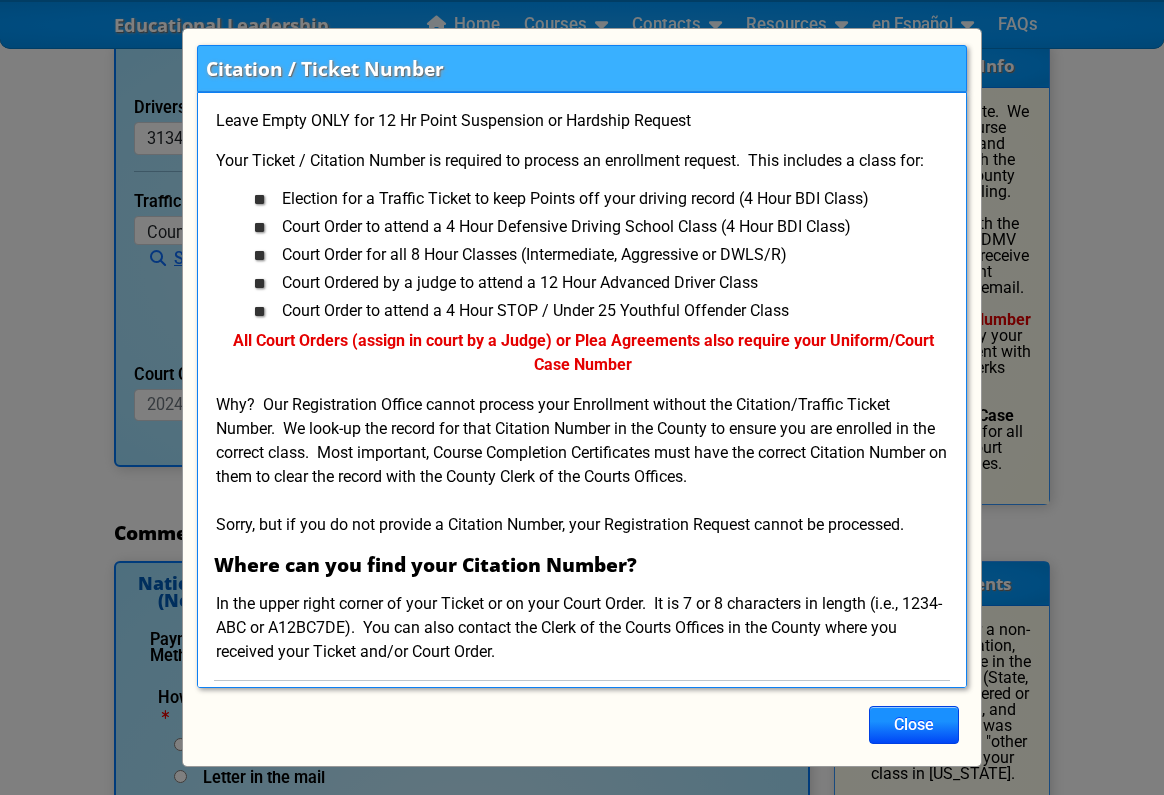 scroll, scrollTop: 0, scrollLeft: 0, axis: both 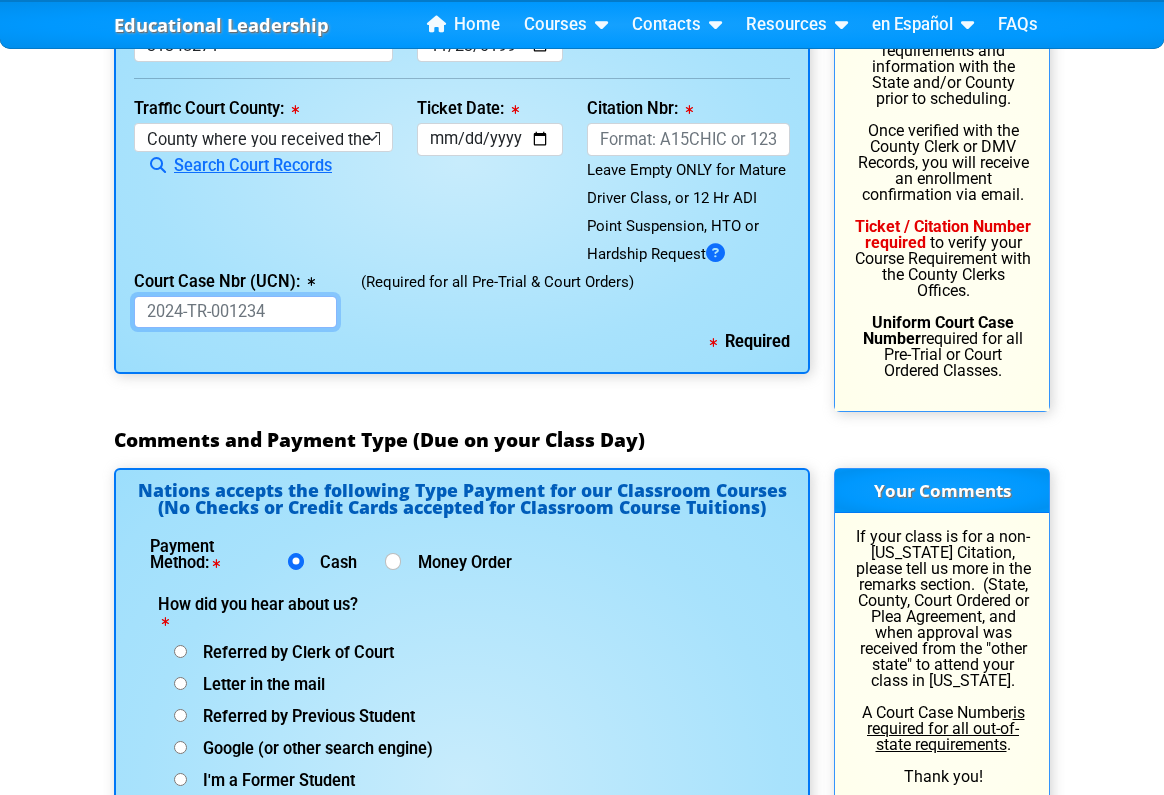 click on "Court Case Nbr (UCN):" at bounding box center [235, 312] 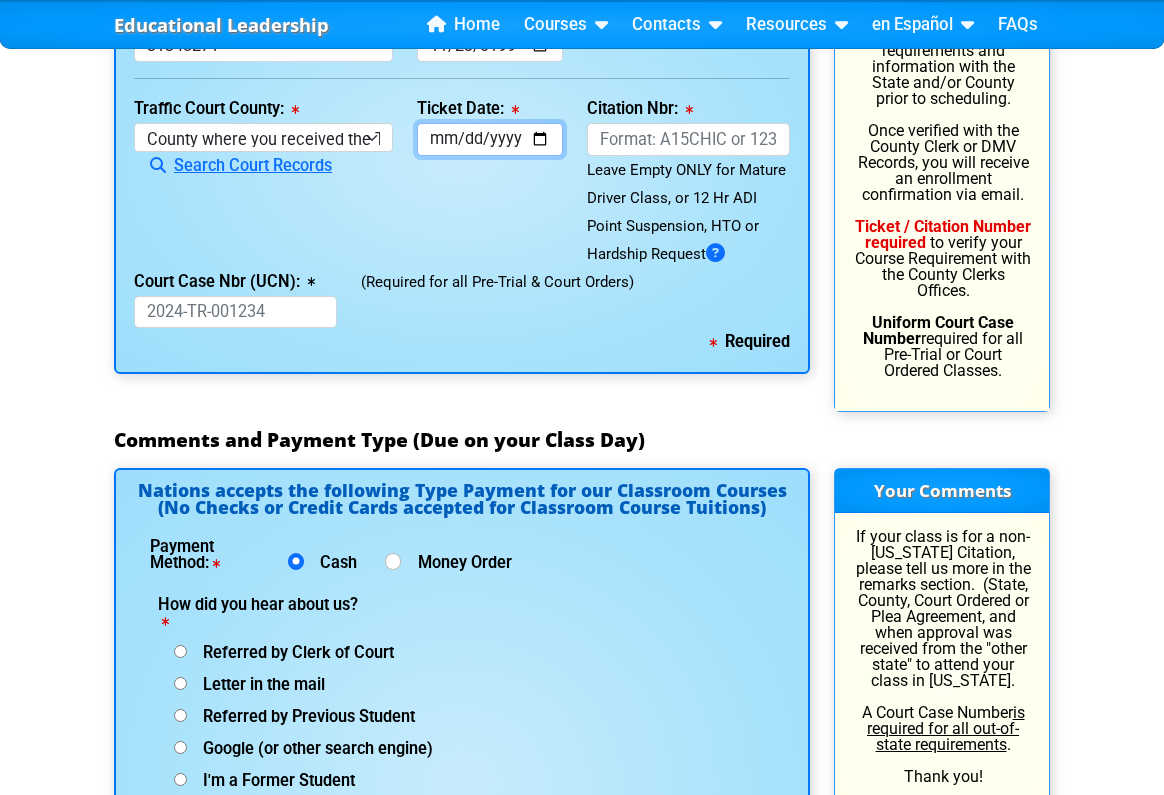 click on "Ticket Date:" at bounding box center (490, 139) 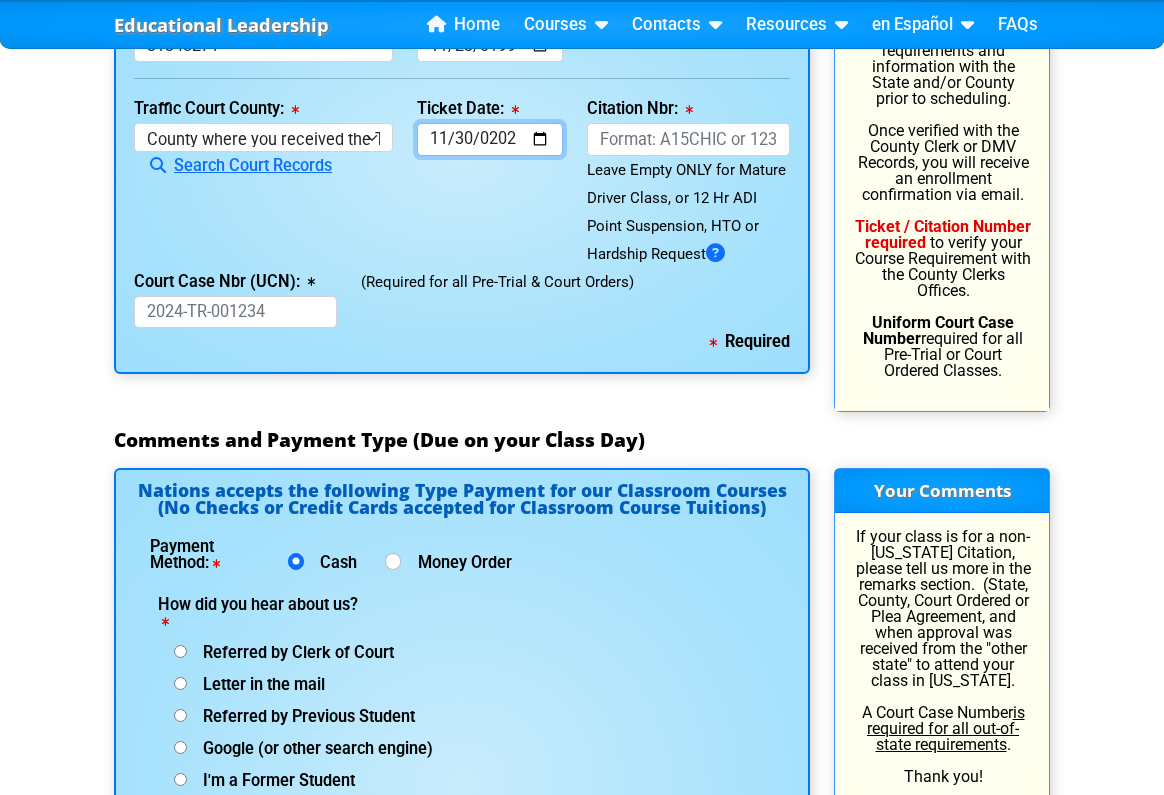 type on "2024-11-30" 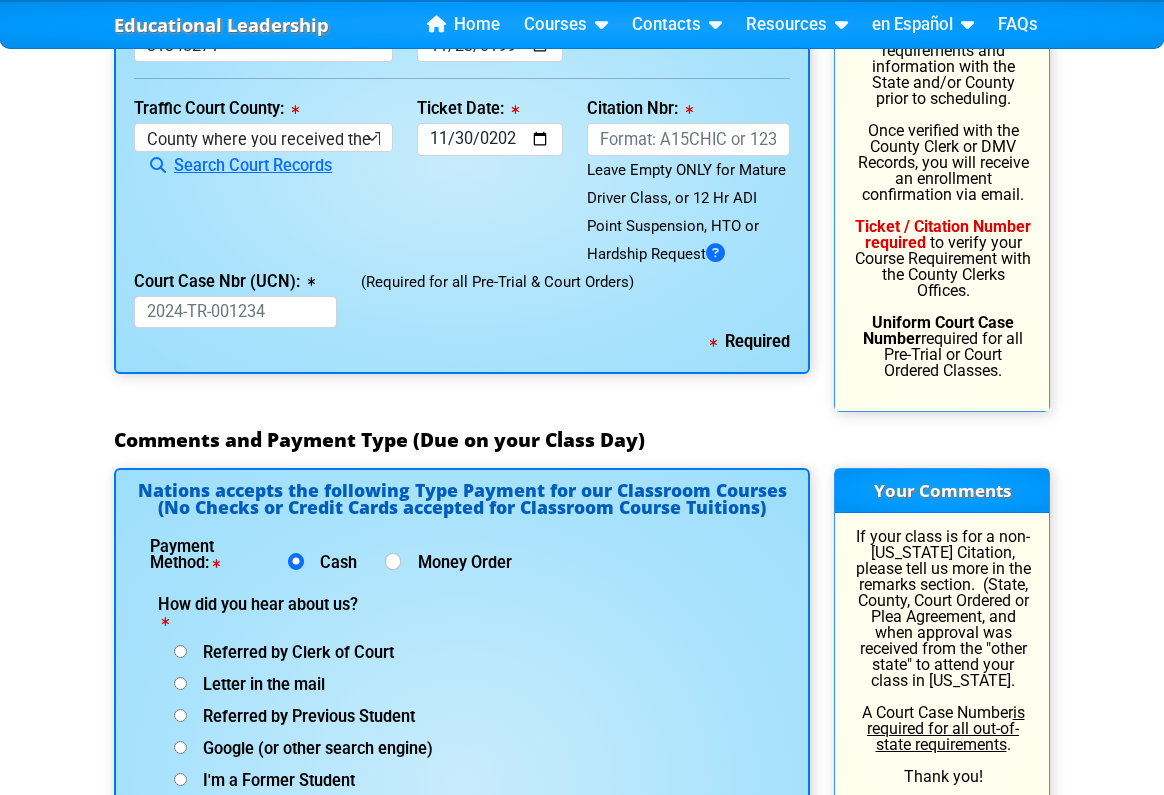 click on "Traffic Court County:
County where you received the Ticket
Out of State
Out of State - Georgia
Out of State - North Carolina
Out of State - Virginia
Alachua County
Baker County
Bay County
Bradford County
Brevard County
Broward County
Calhoun County
Charlotte County
Citrus County
Clay County
Collier County
Columbia County
Dade County
Desoto County
Dixie County
Duval County
Escambia County
Flagler County
Franklin County
Gadsden County
Gilchrist County
Glades County
Gulf County
Hamilton County
Hardee County
Hendry County
Hernando County
Highlands County
Hillsborough County
Holmes County
Indian County
Jackson County
Jefferson County
Lafayette County
Lake County
Lee County
Leon County
Levy County
Liberty County
Madison County
Manatee County
Marion County
Martin County
Monroe County
Nassau County
Not Set County
Okaloosa County
Okeechobee County
Orange County" at bounding box center [263, 181] 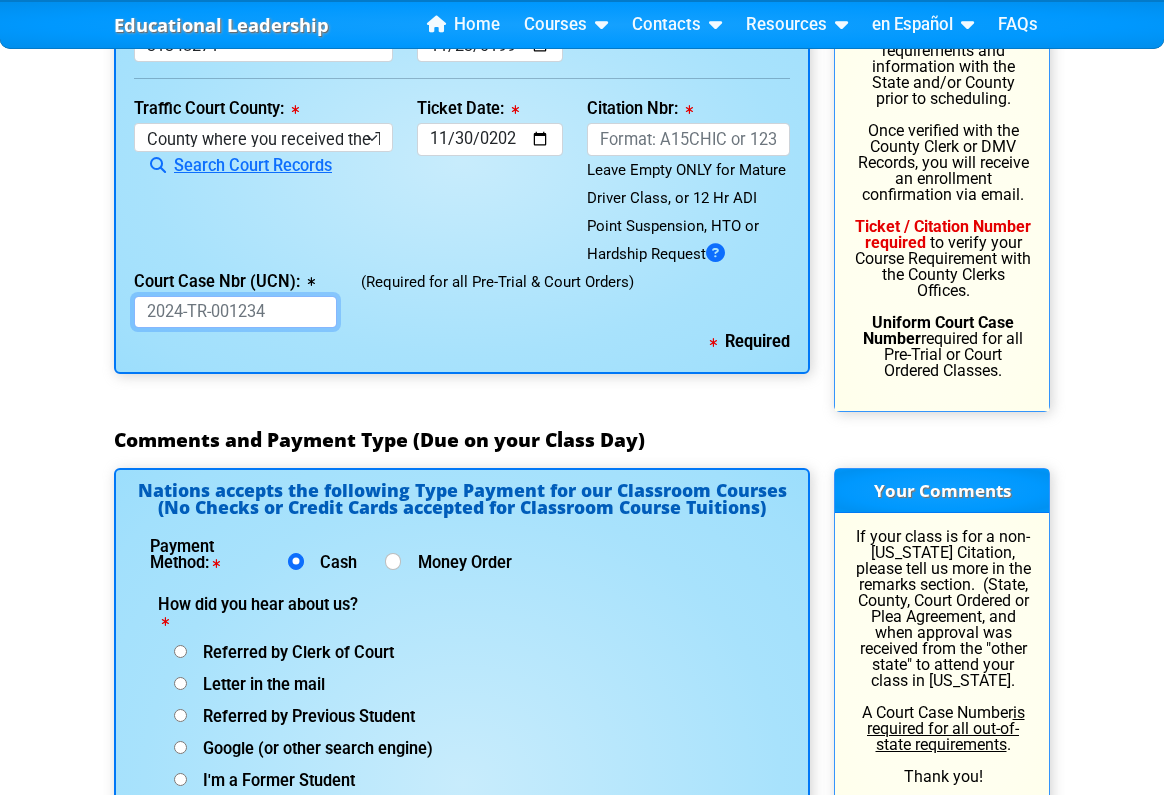 click on "Court Case Nbr (UCN):" at bounding box center [235, 312] 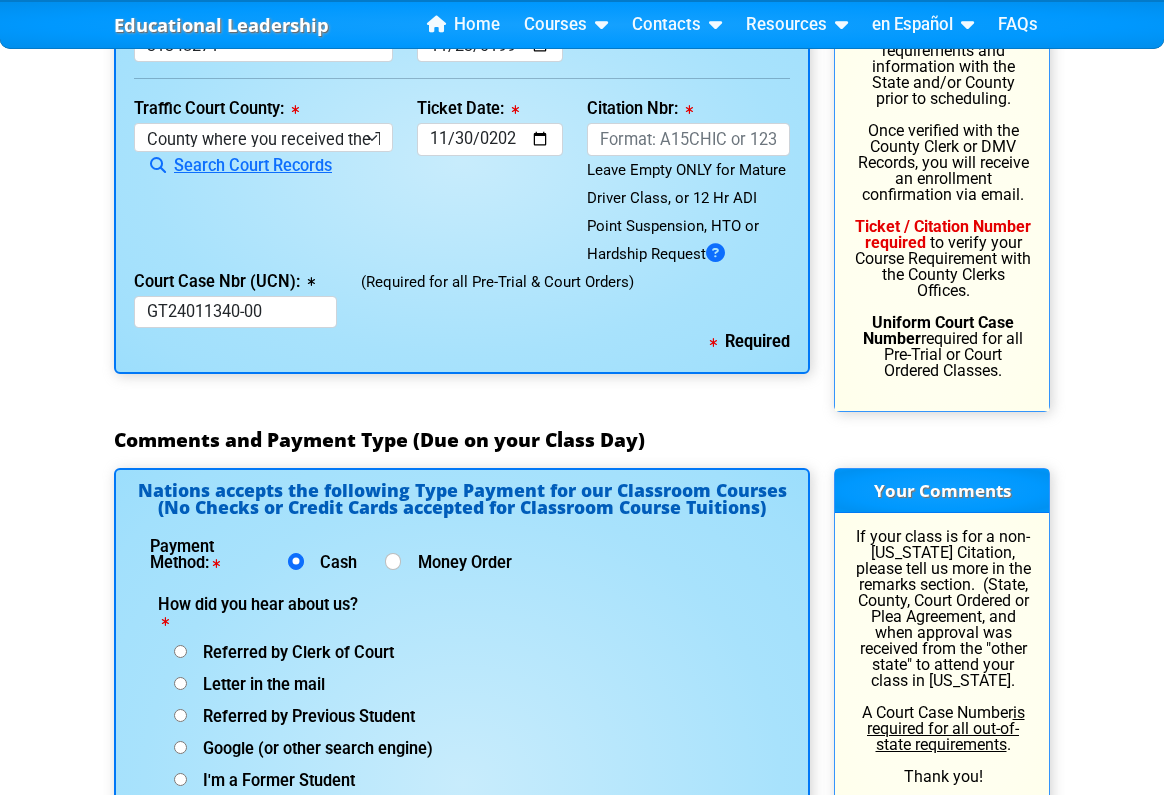 click on "Comments and Payment Type (Due on your Class Day)" at bounding box center [582, 440] 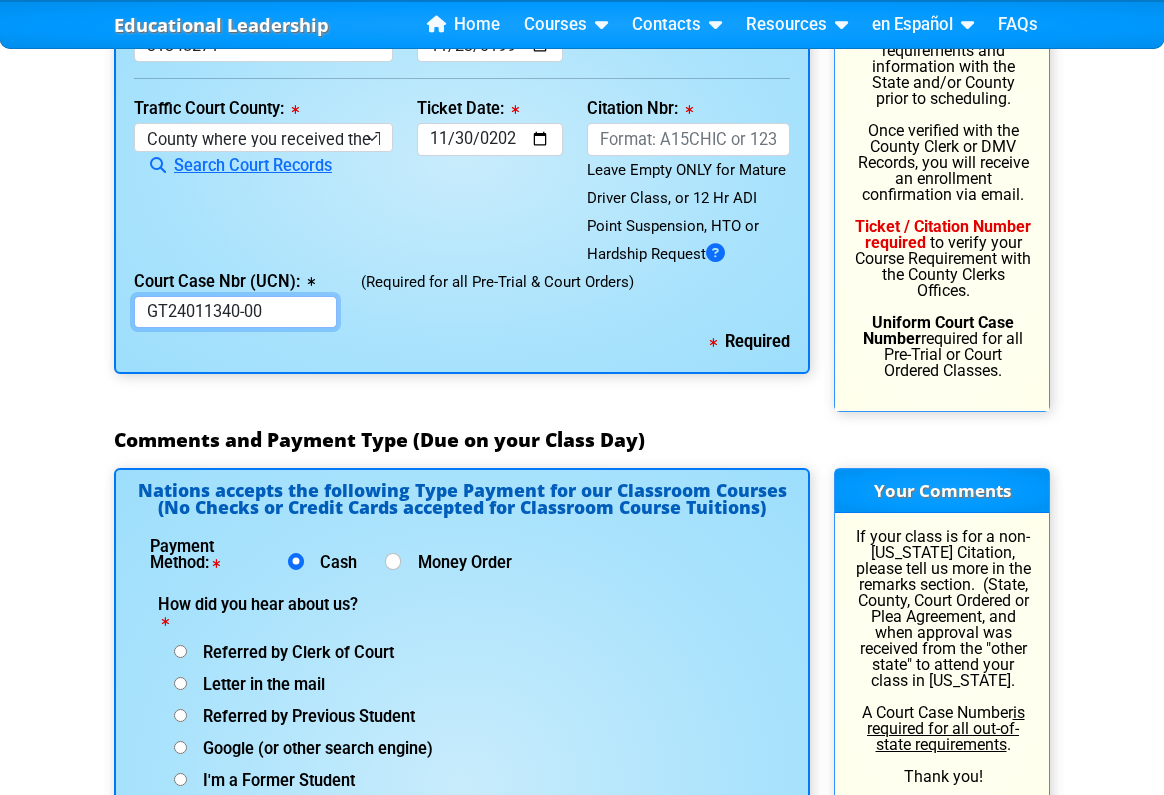 click on "GT24011340-00" at bounding box center (235, 312) 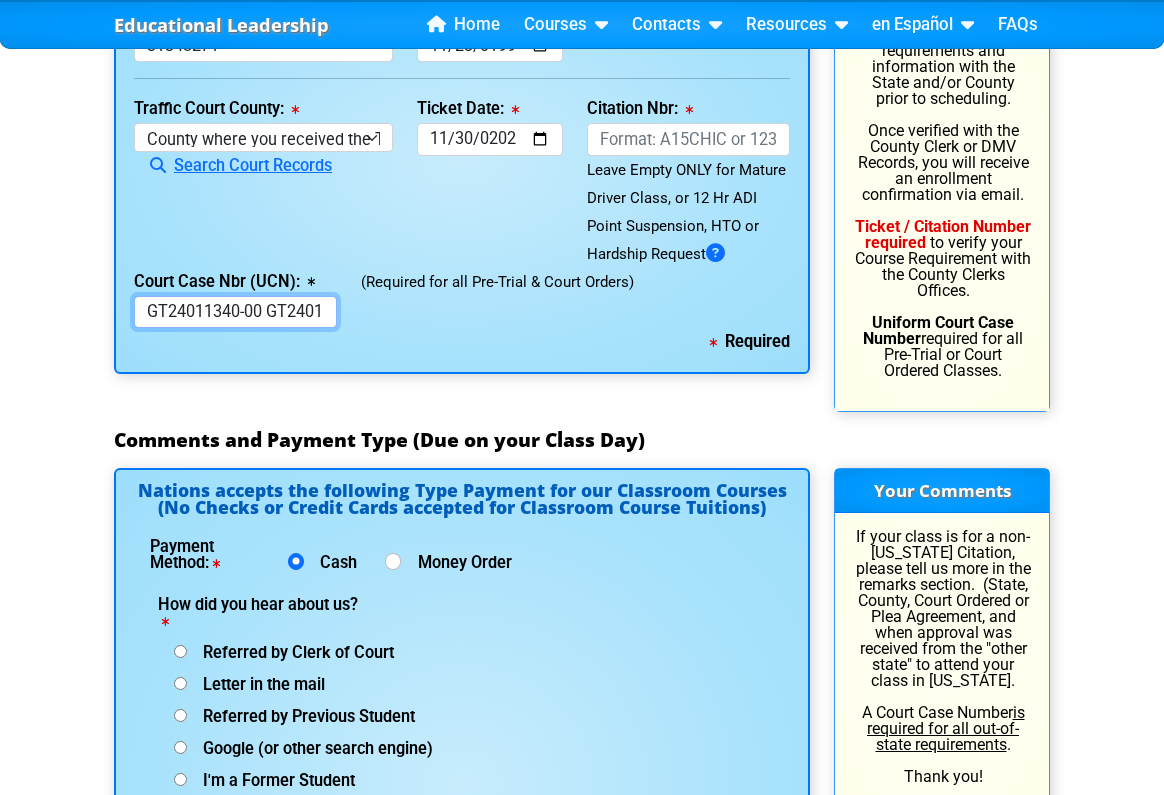 drag, startPoint x: 206, startPoint y: 308, endPoint x: 83, endPoint y: 310, distance: 123.01626 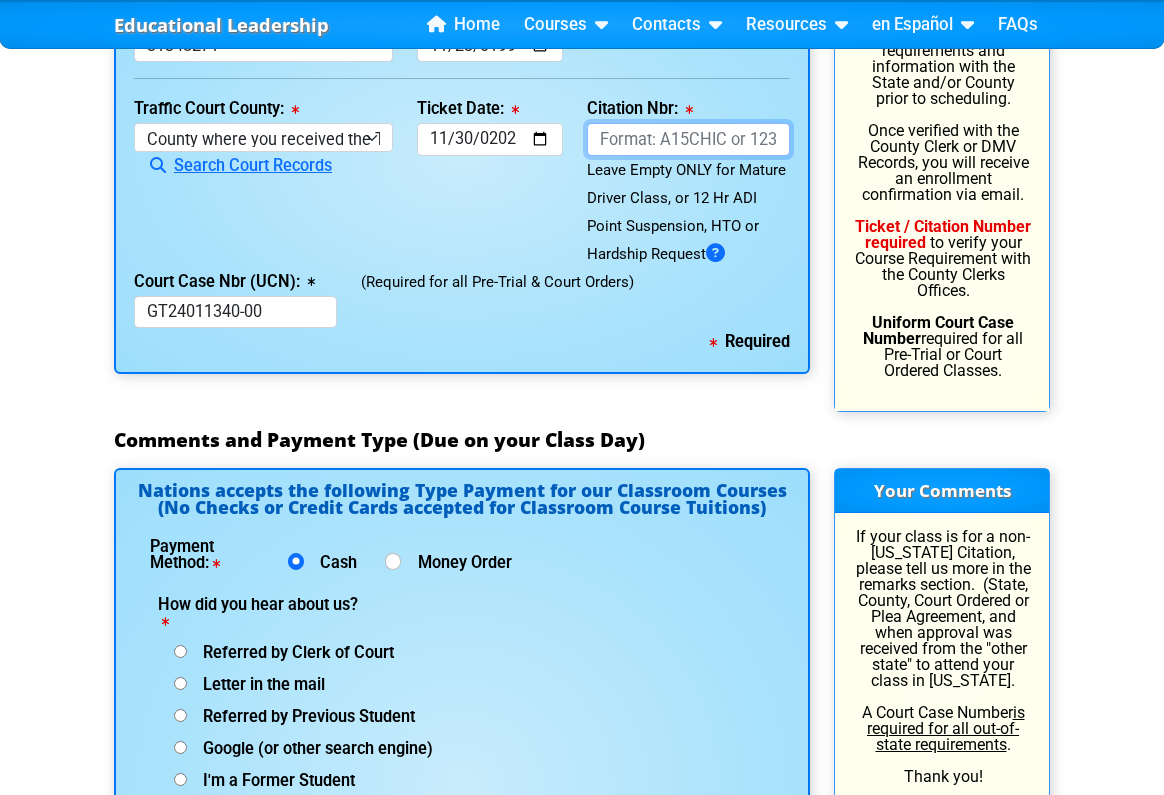 click on "Citation Nbr:" at bounding box center (688, 139) 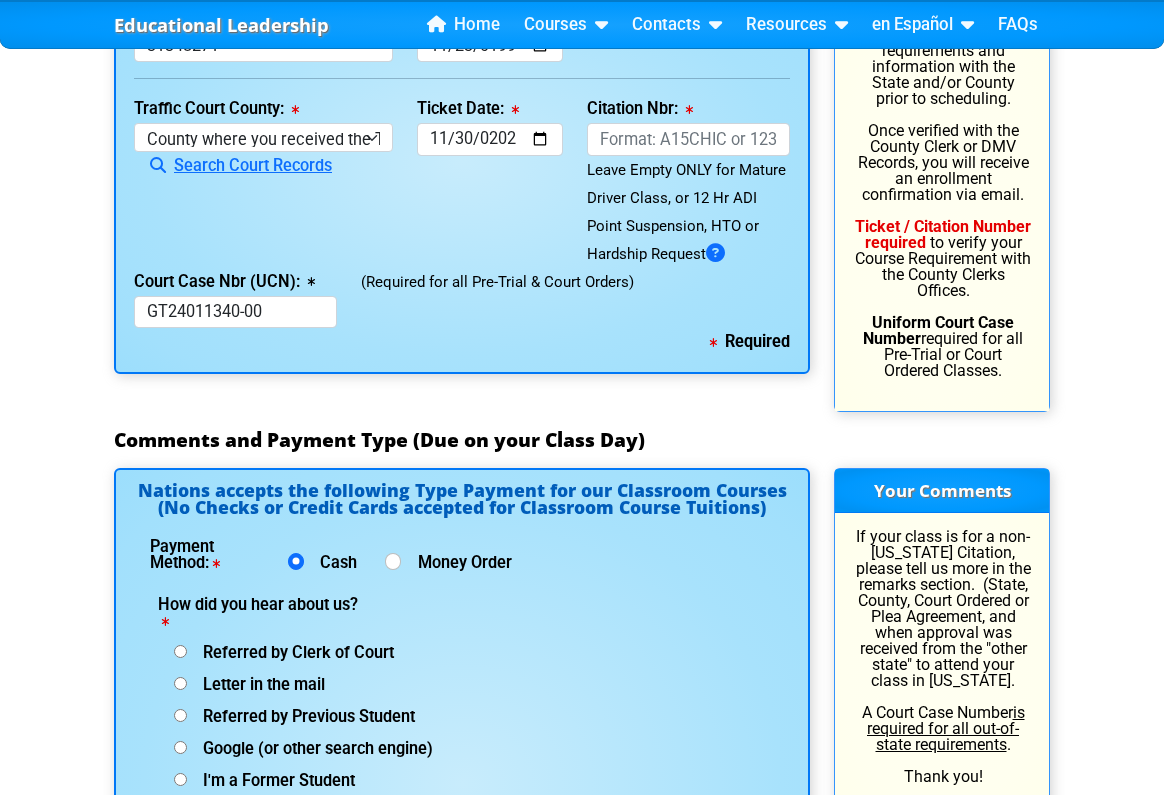 click on "Ticket Date:
2024-11-30" at bounding box center (490, 181) 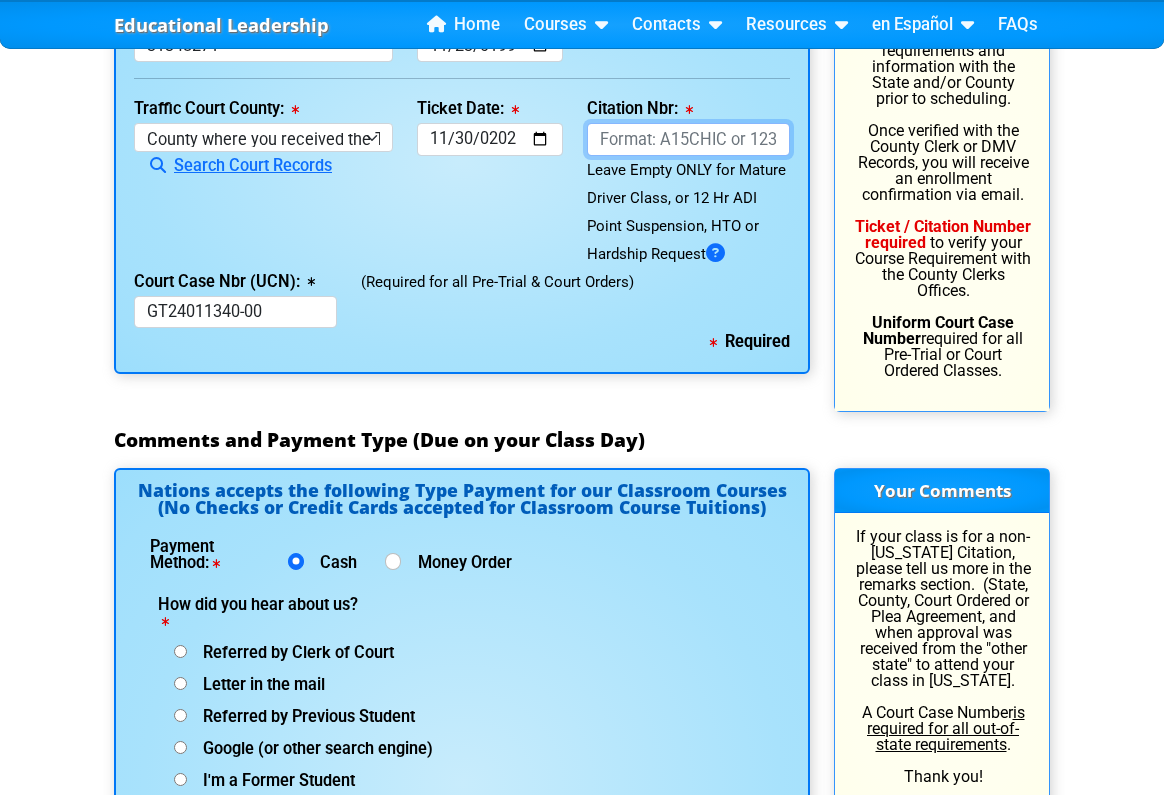 click on "Citation Nbr:" at bounding box center [688, 139] 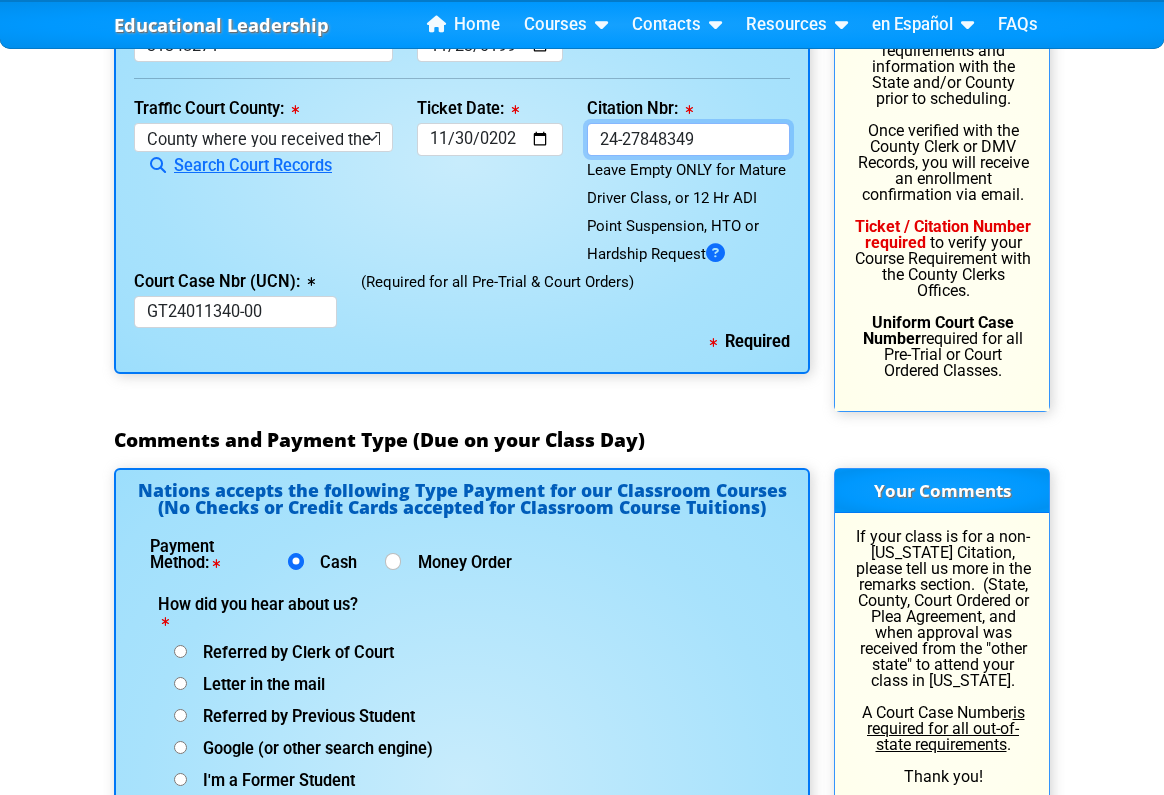 type on "24-27848349" 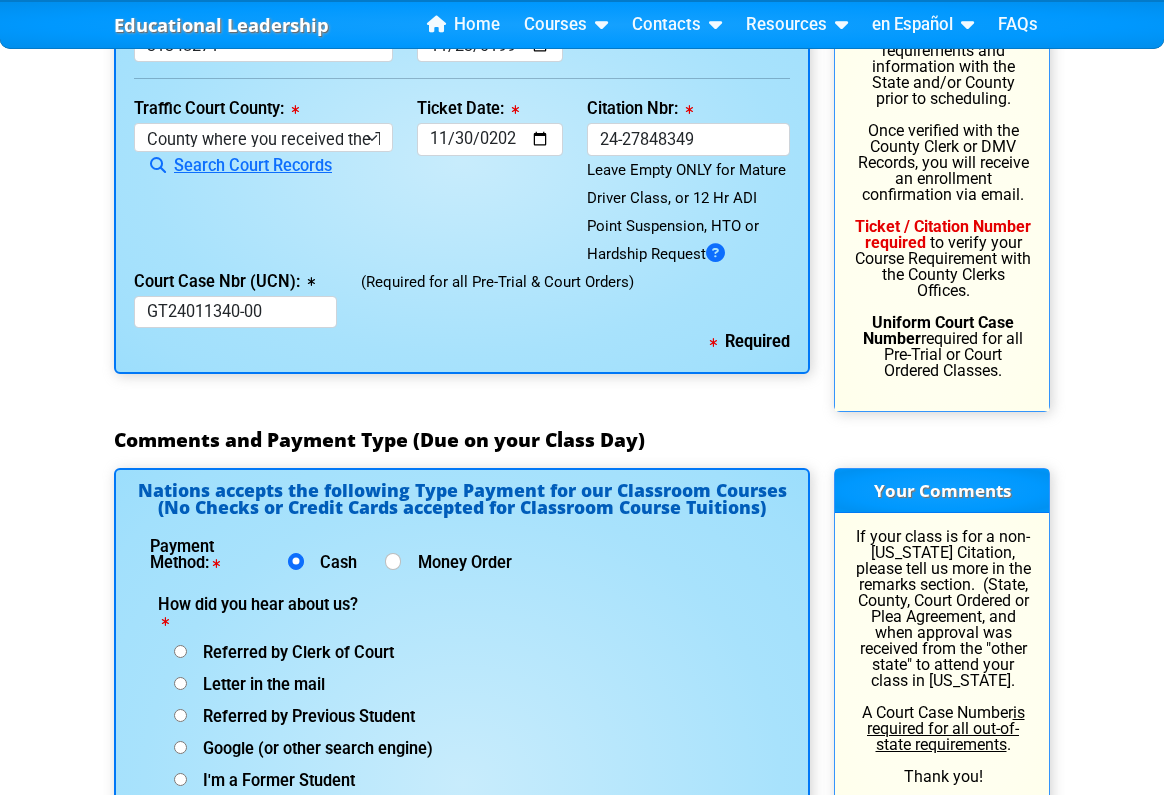 click on "Required" at bounding box center [462, 342] 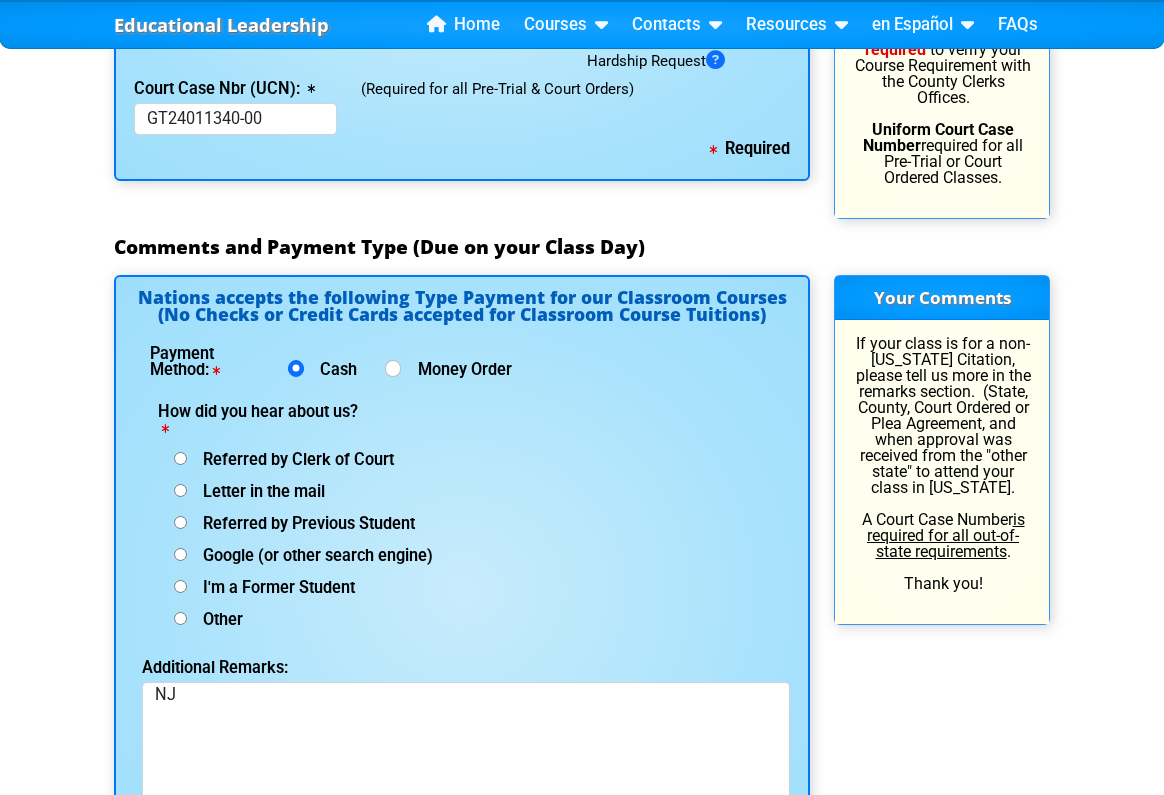 scroll, scrollTop: 2634, scrollLeft: 0, axis: vertical 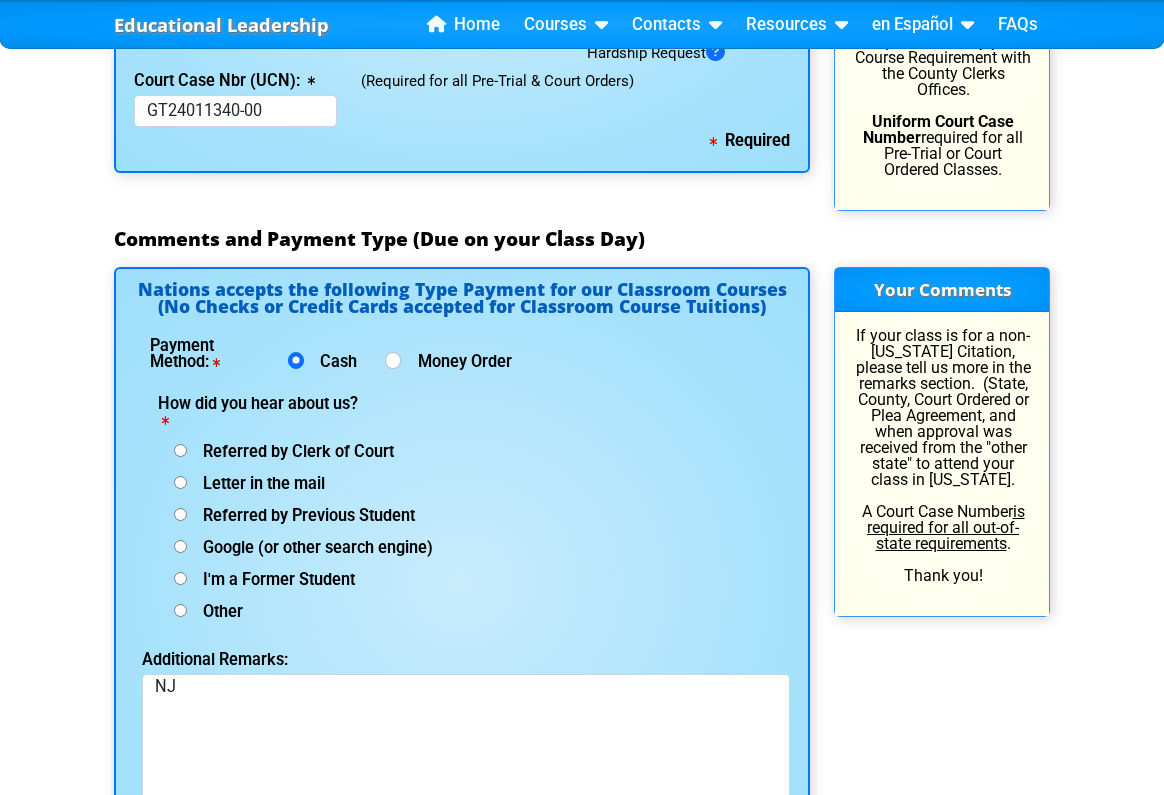 click on "Money Order" at bounding box center [393, 360] 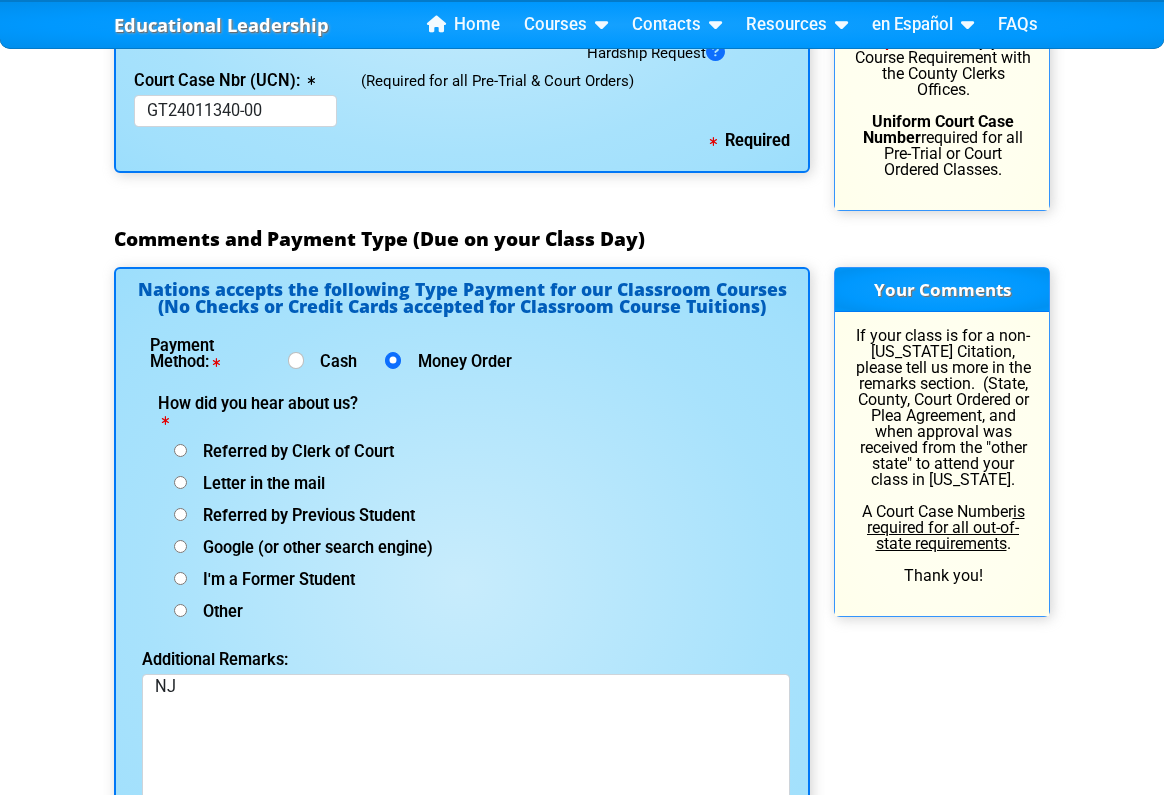 click on "Google (or other search engine)" at bounding box center [180, 450] 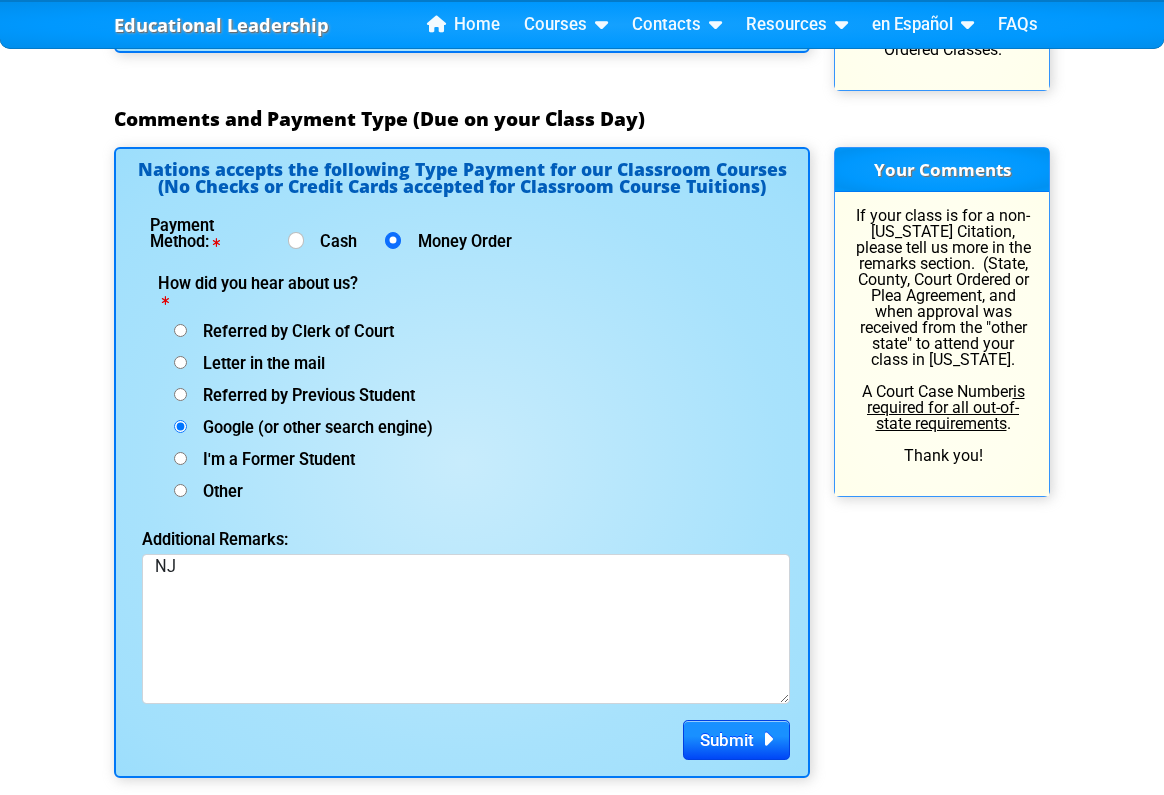 scroll, scrollTop: 2760, scrollLeft: 0, axis: vertical 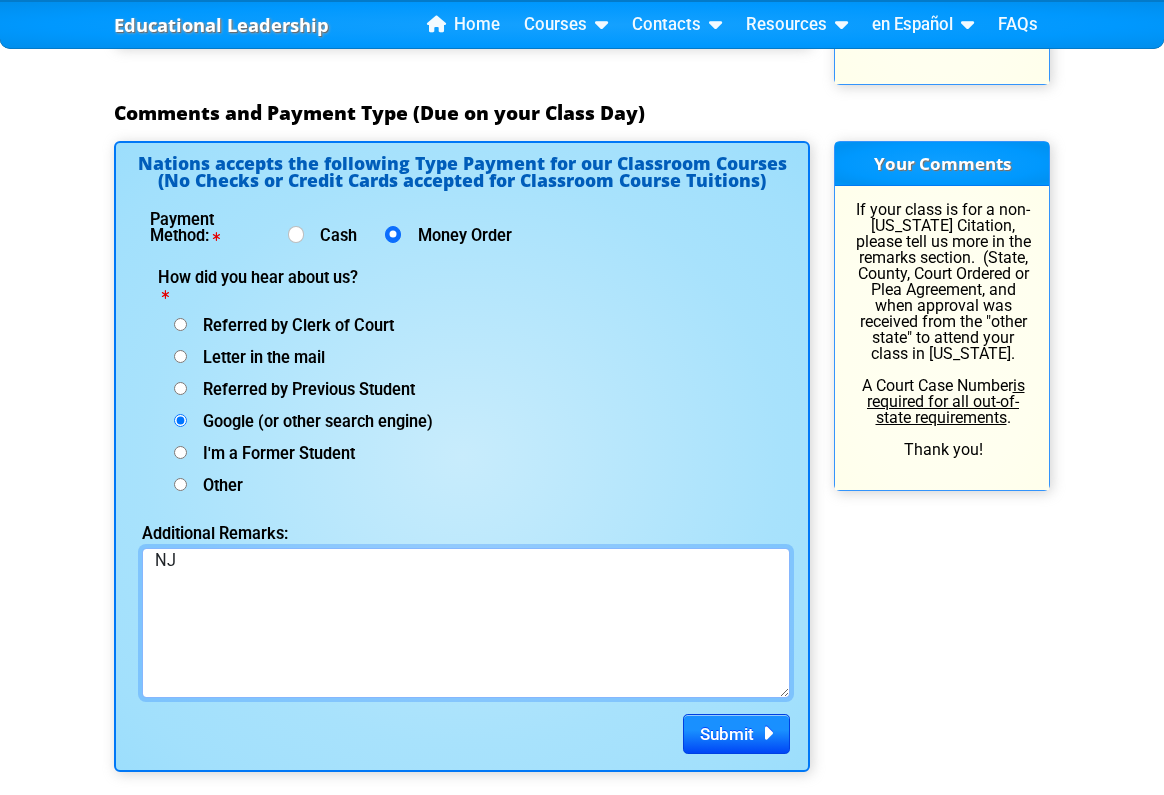 click on "NJ" at bounding box center (466, 623) 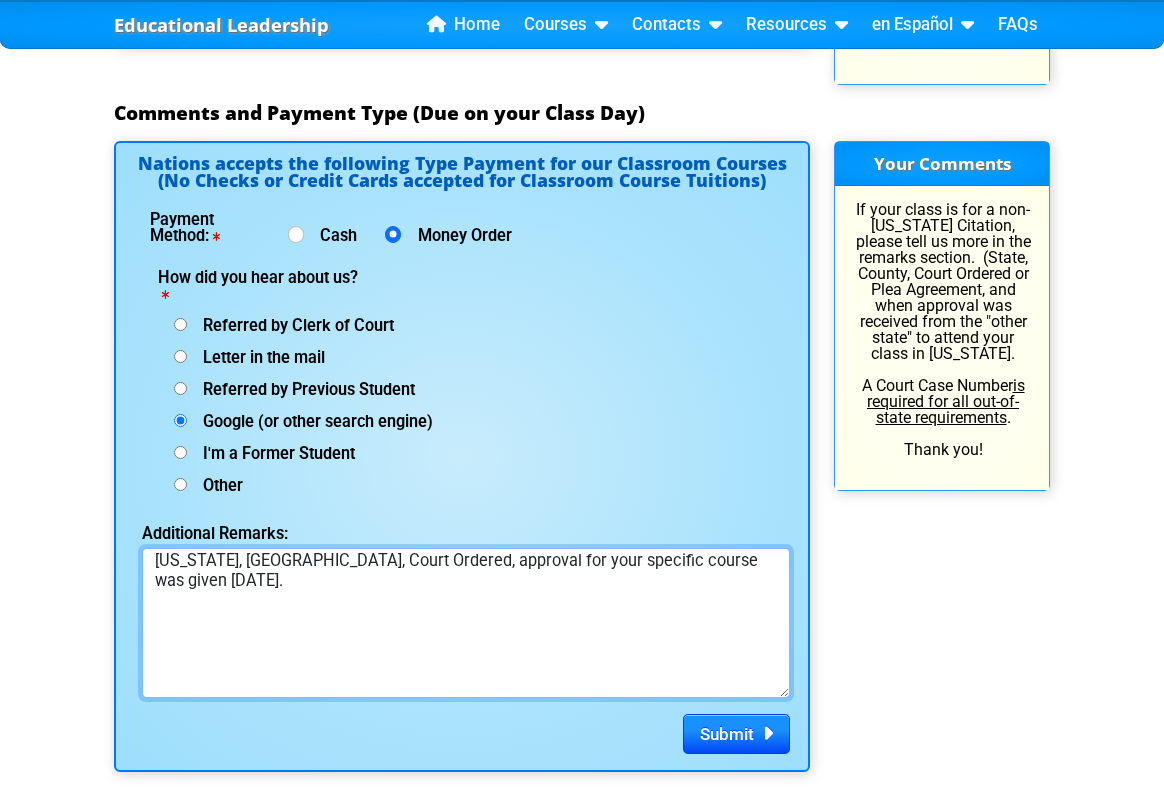 paste on "Case #: GT24011340-00" 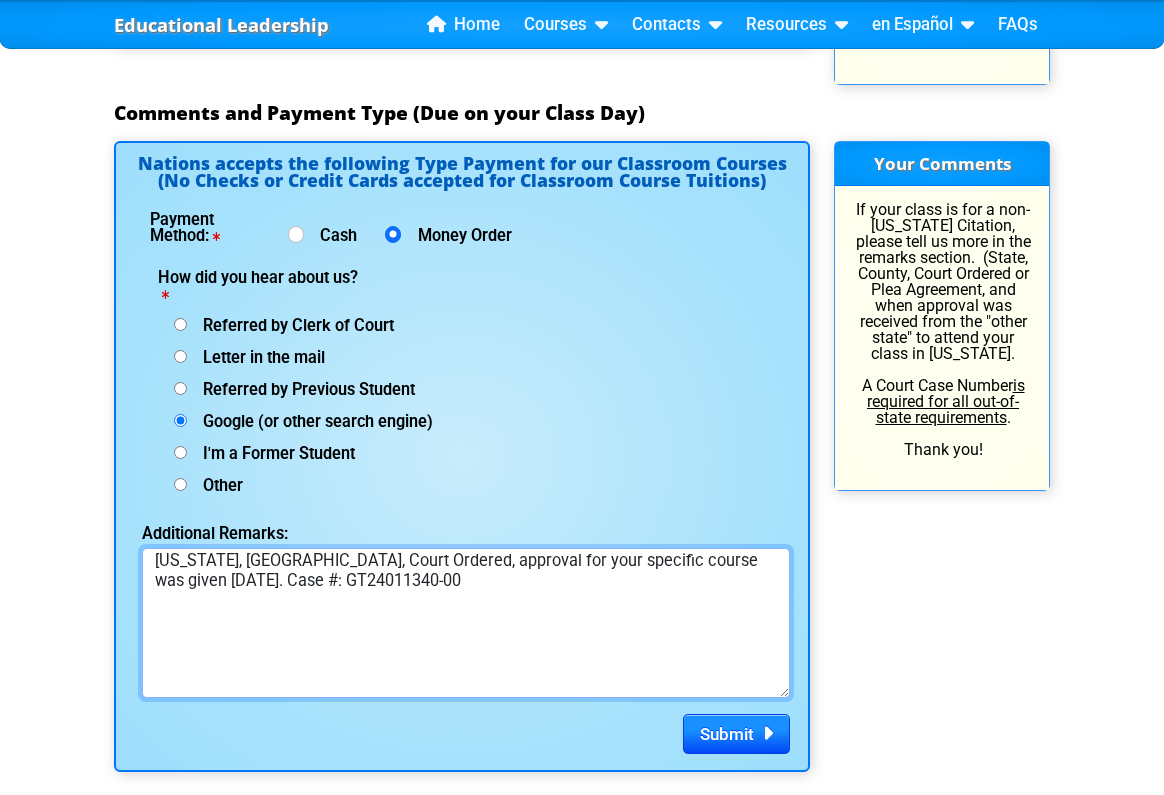 paste on "Summons #: 2427848349" 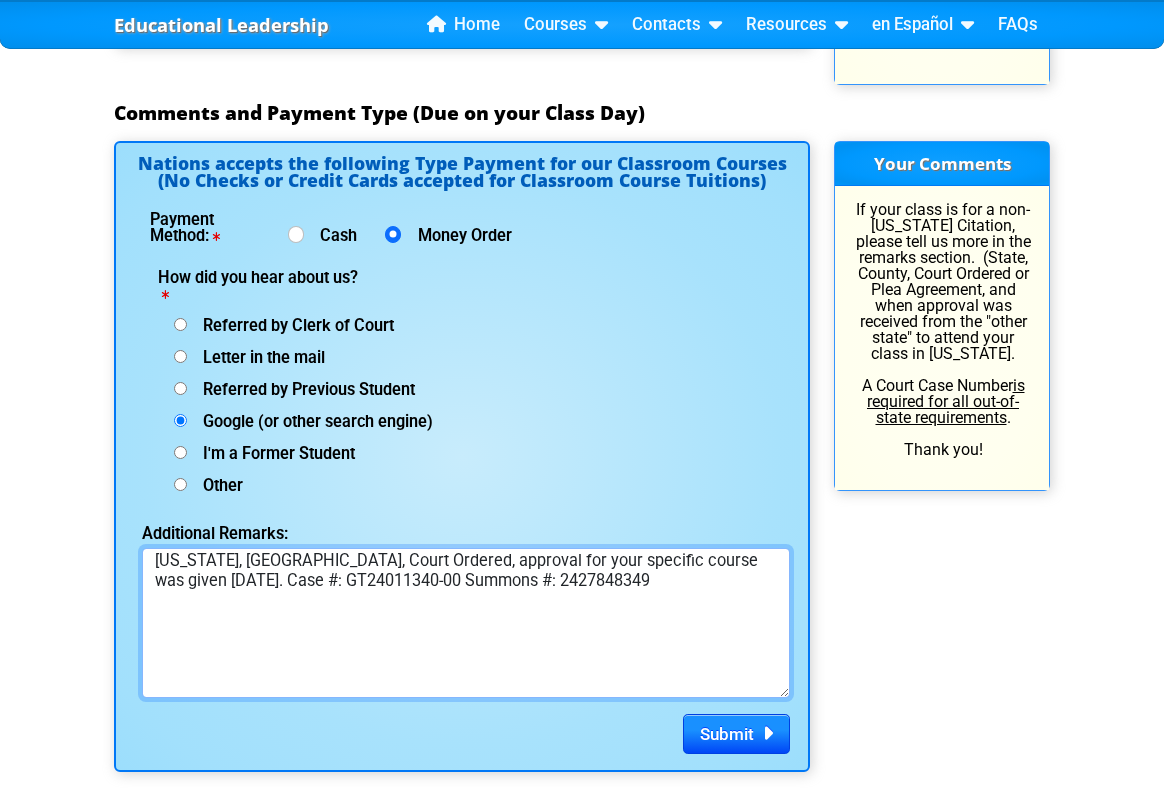 type on "Virginia, Pulaski County, Court Ordered, approval for your specific course was given today. Case #: GT24011340-00 Summons #: 2427848349" 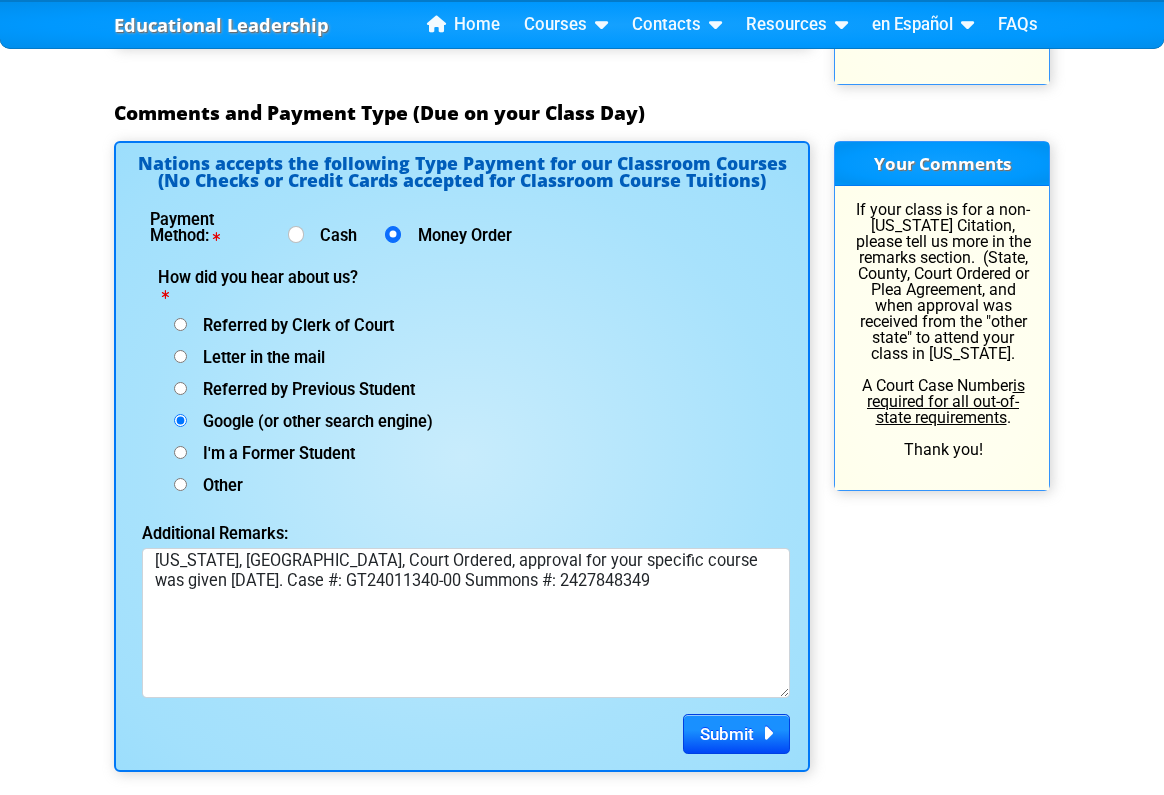 click on "Cash" at bounding box center (296, 234) 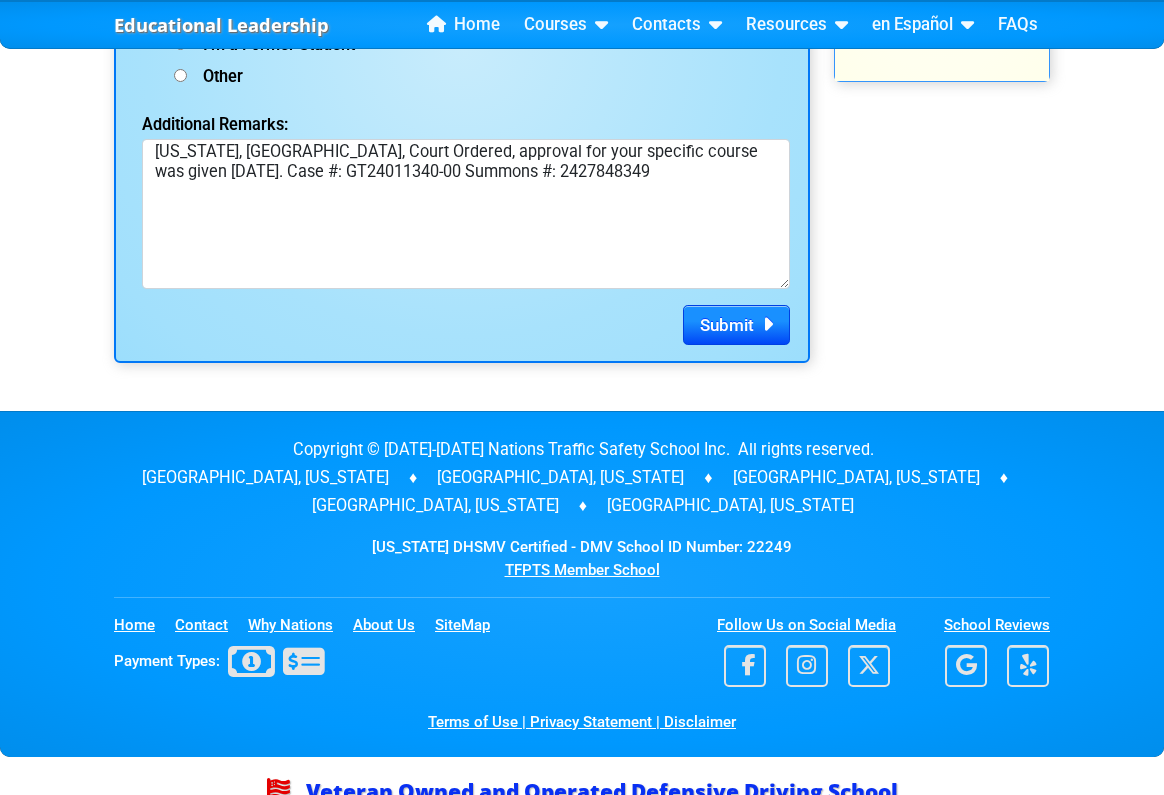 scroll, scrollTop: 3168, scrollLeft: 0, axis: vertical 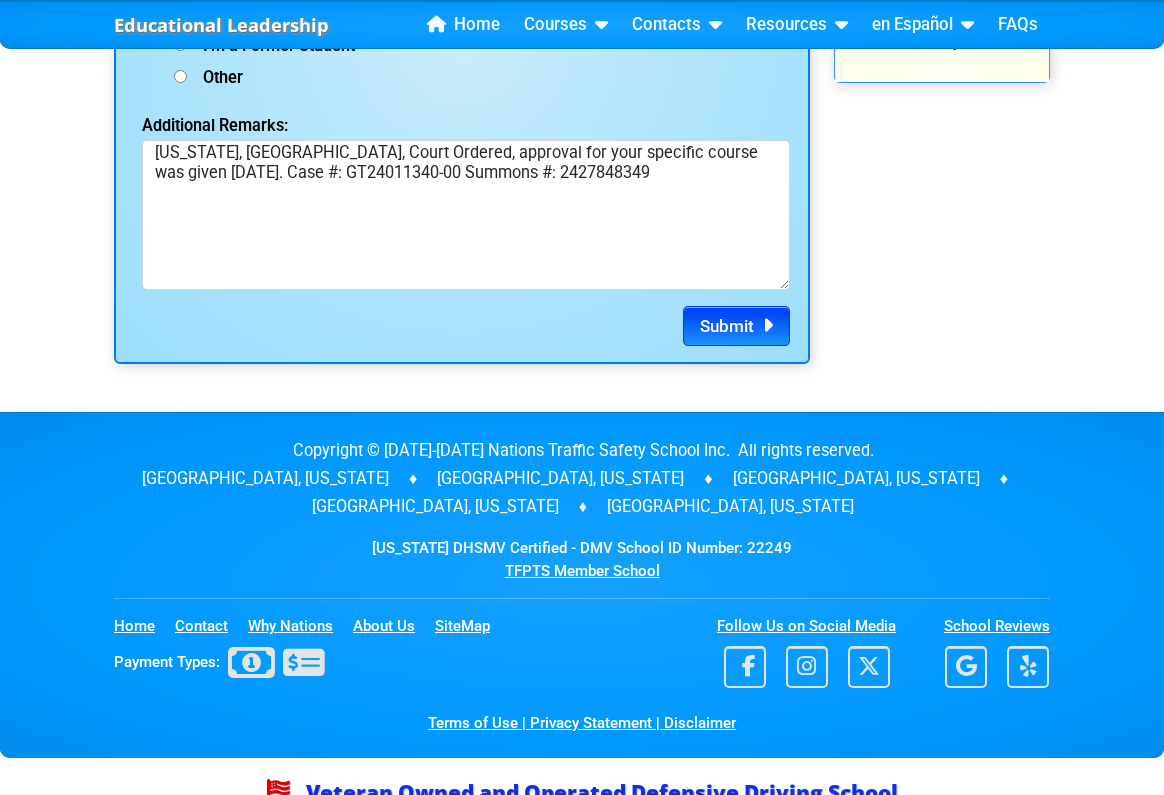 click on "Submit" at bounding box center (736, 326) 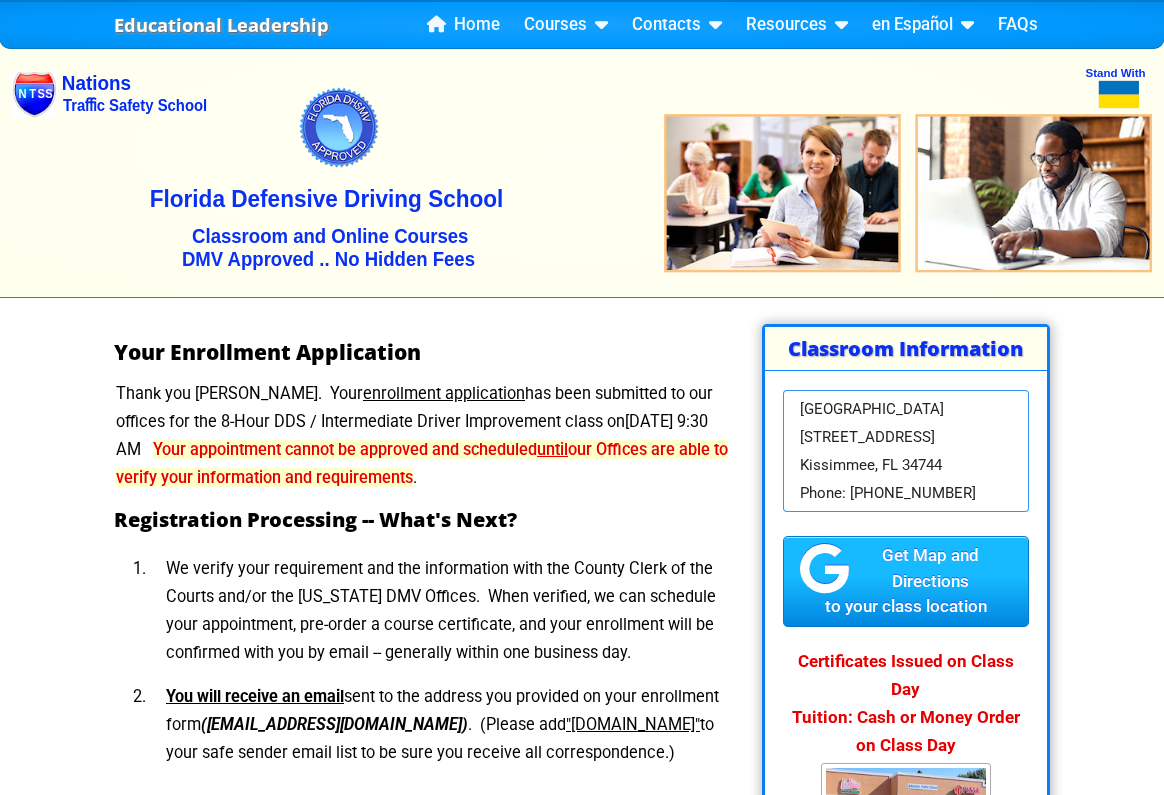 scroll, scrollTop: 0, scrollLeft: 0, axis: both 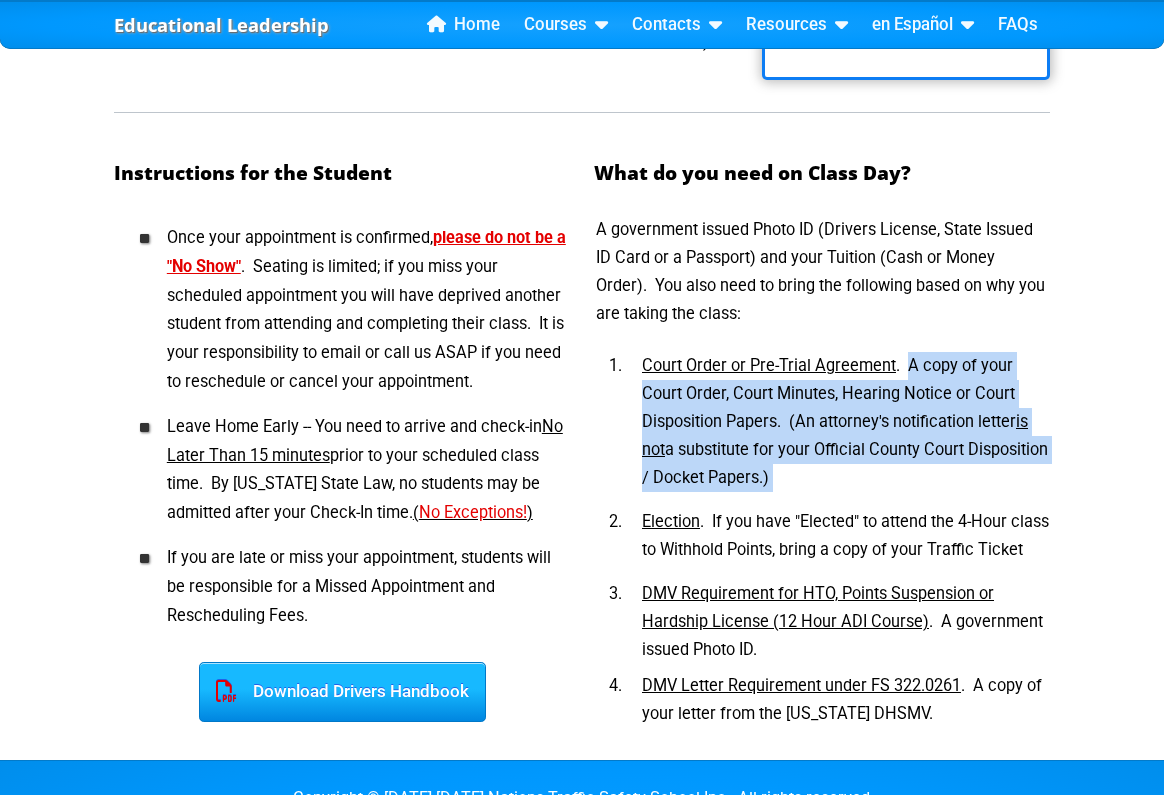drag, startPoint x: 903, startPoint y: 367, endPoint x: 947, endPoint y: 502, distance: 141.98944 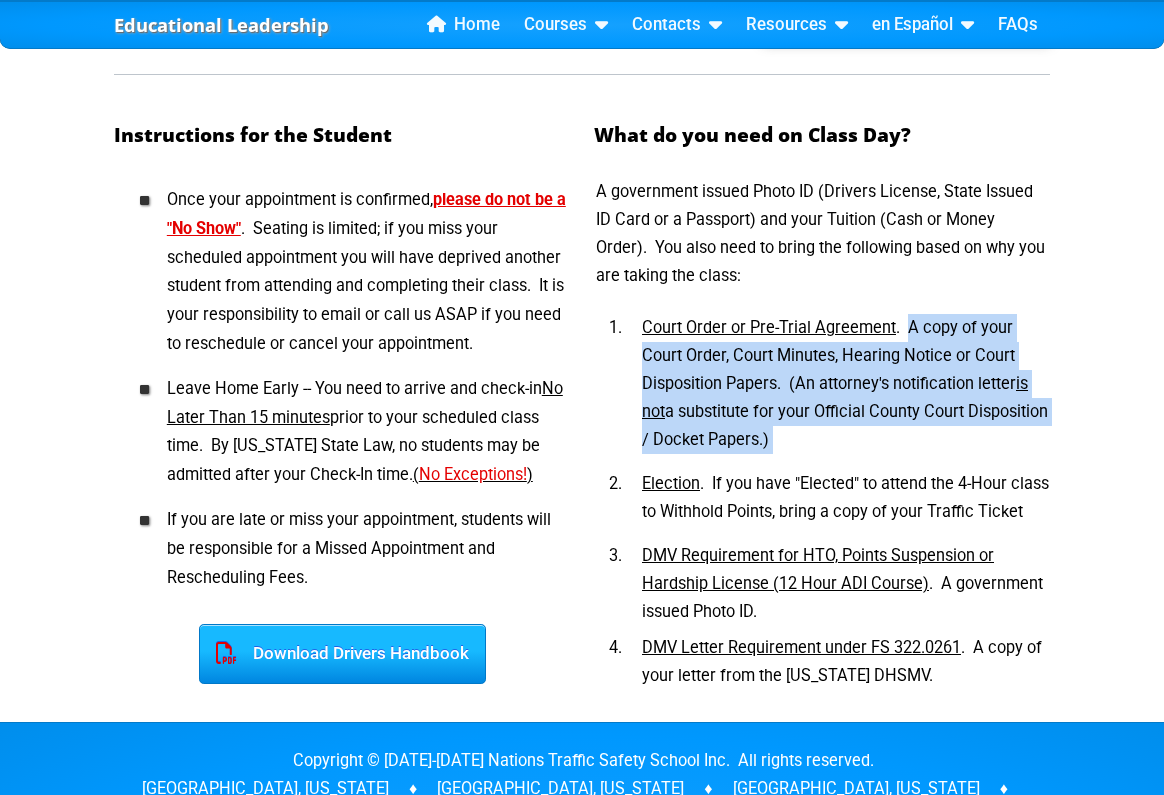 scroll, scrollTop: 955, scrollLeft: 0, axis: vertical 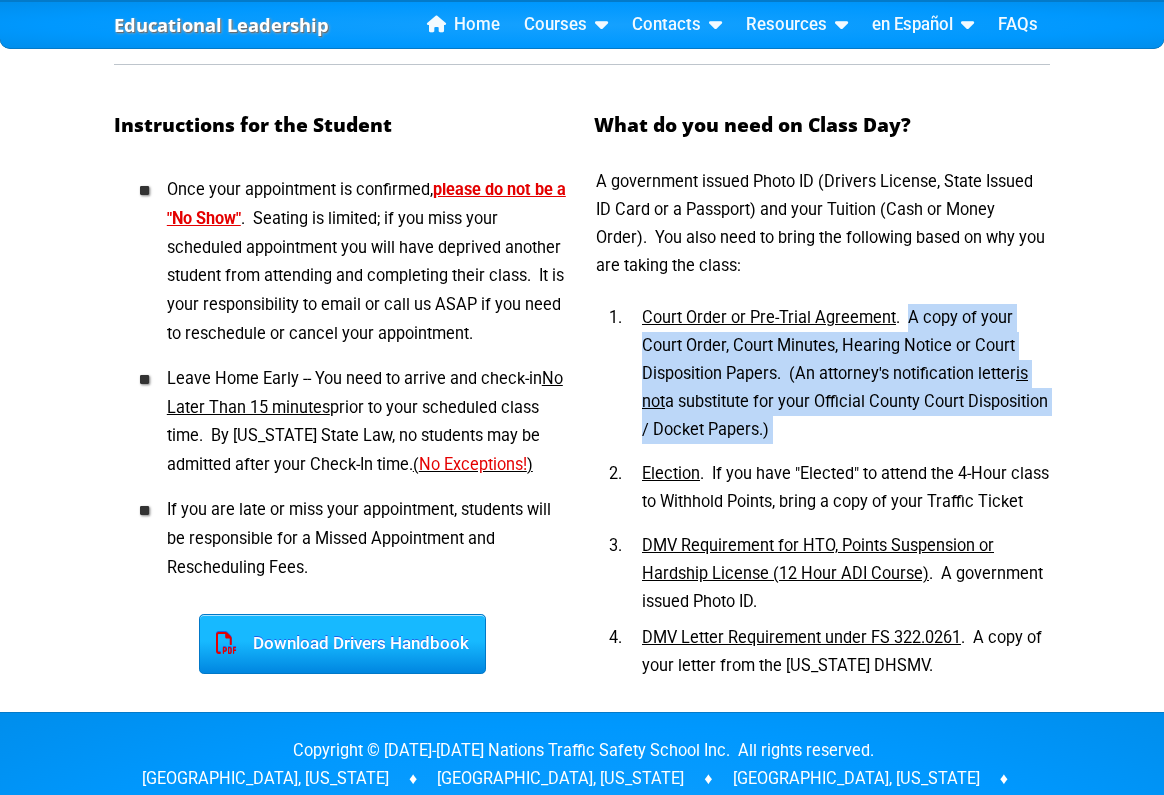 click on "A government issued Photo ID (Drivers License, State Issued ID Card or a Passport) and your Tuition (Cash or Money Order).  You also need to bring the following based on why you are taking the class:" at bounding box center (822, 224) 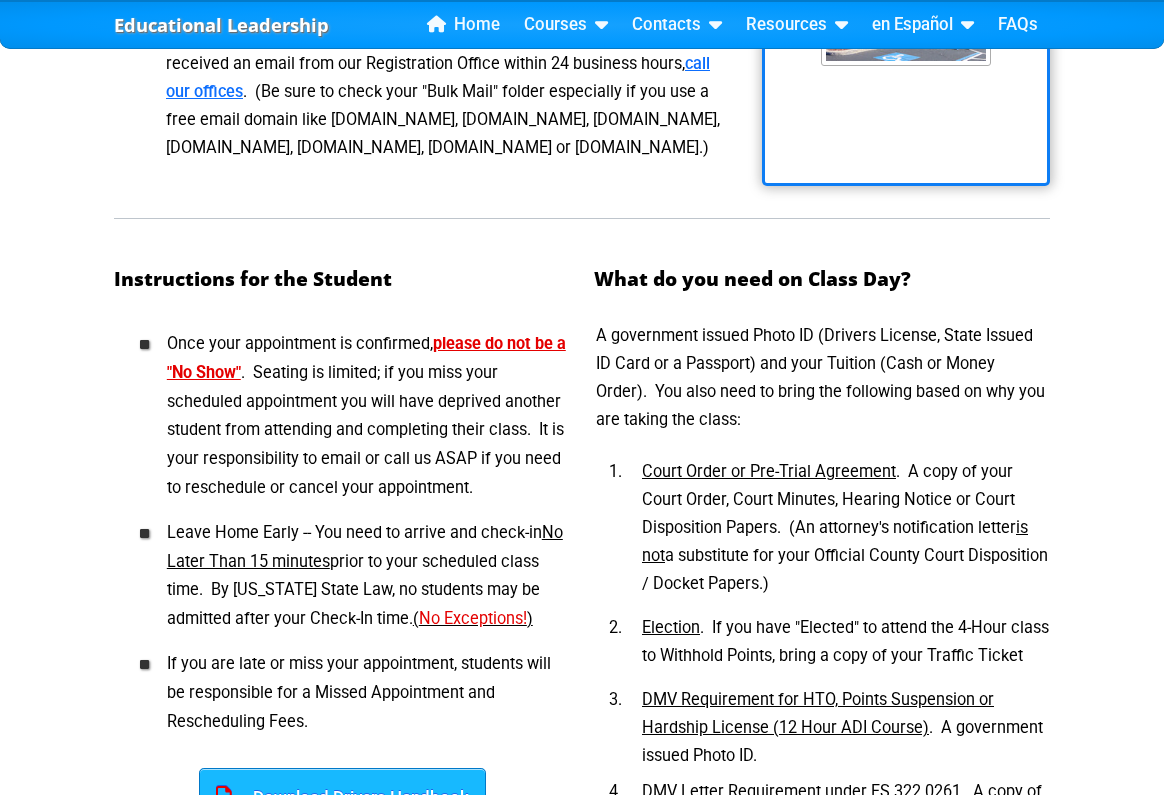 scroll, scrollTop: 814, scrollLeft: 0, axis: vertical 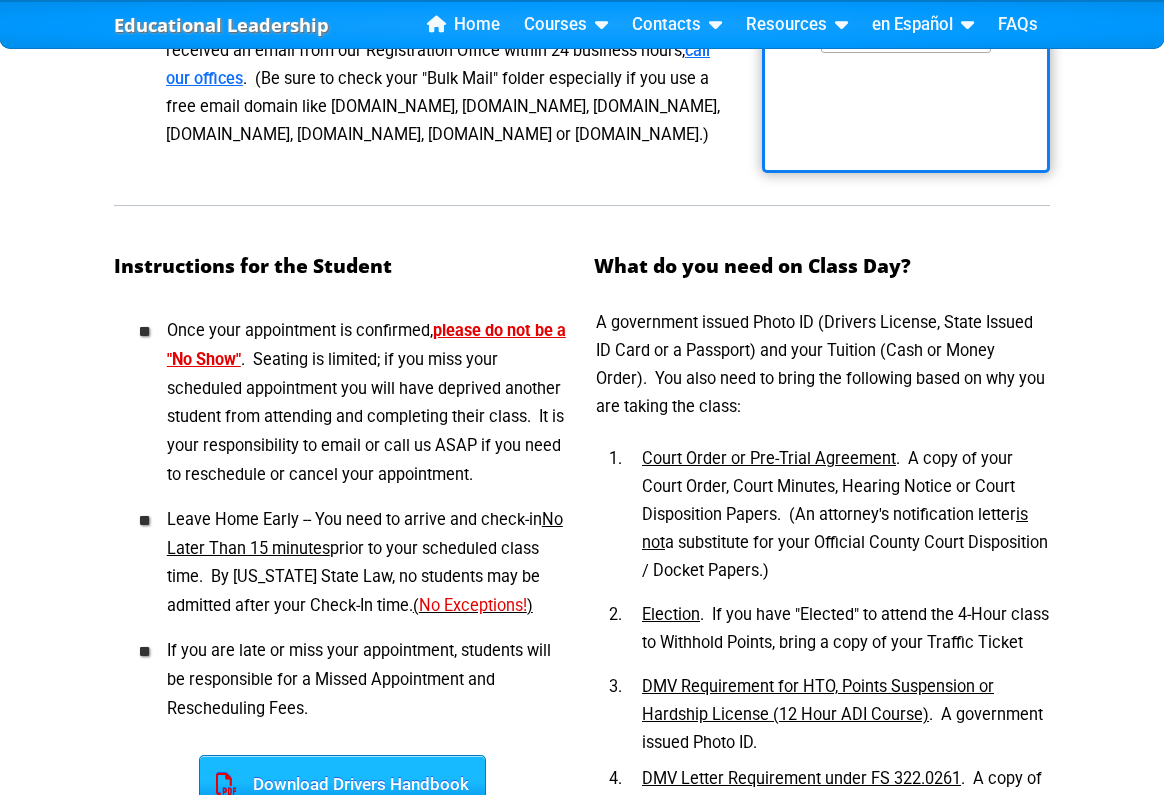 drag, startPoint x: 437, startPoint y: 332, endPoint x: 241, endPoint y: 361, distance: 198.13379 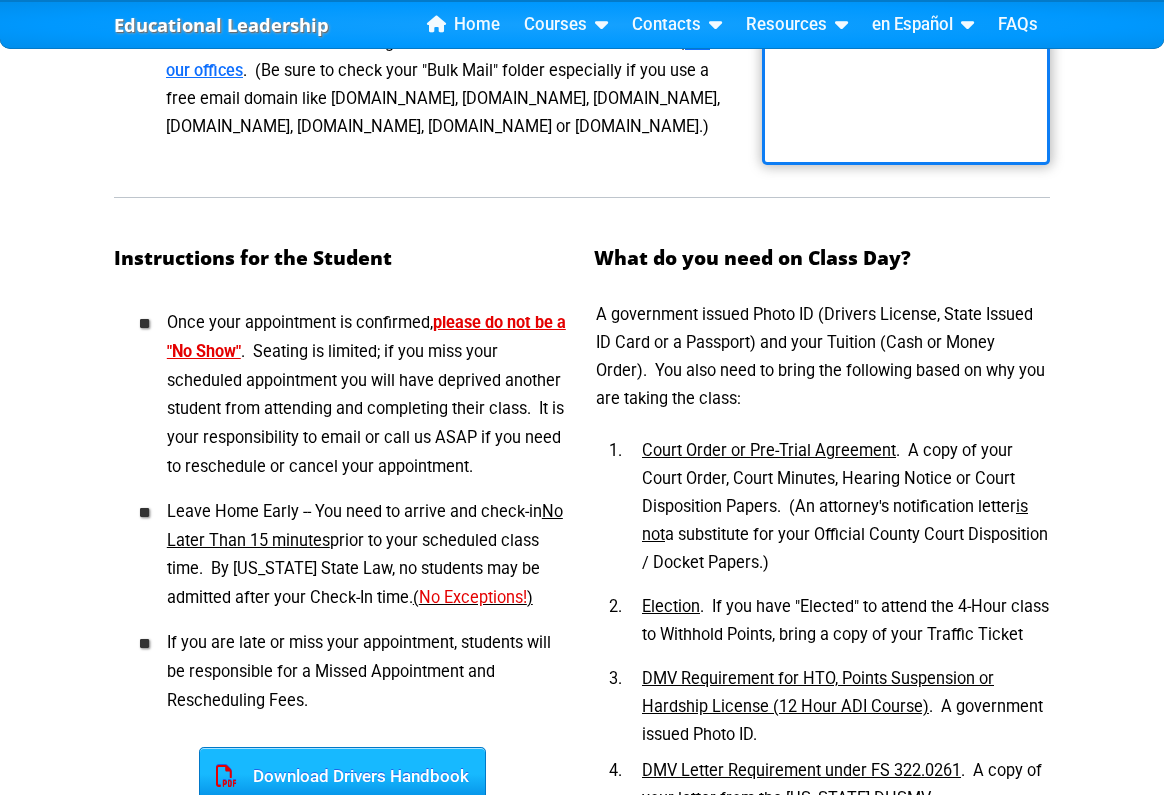 scroll, scrollTop: 843, scrollLeft: 0, axis: vertical 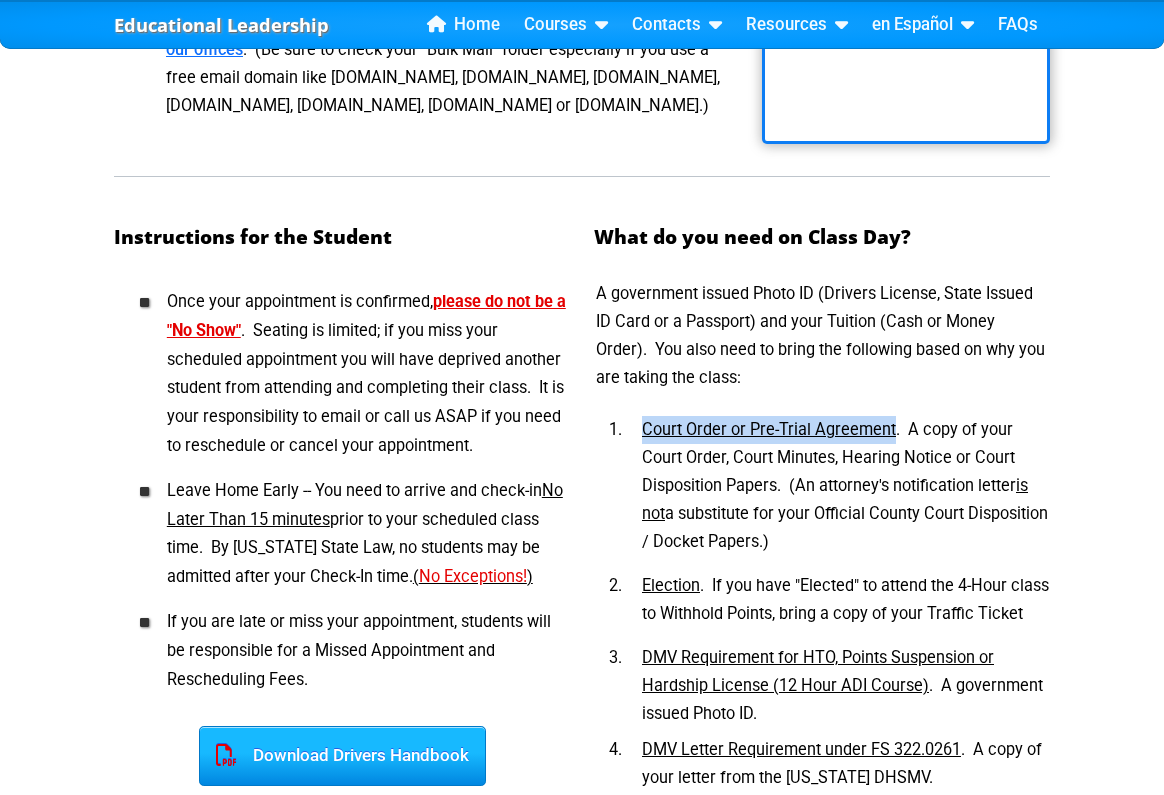 drag, startPoint x: 643, startPoint y: 429, endPoint x: 893, endPoint y: 435, distance: 250.07199 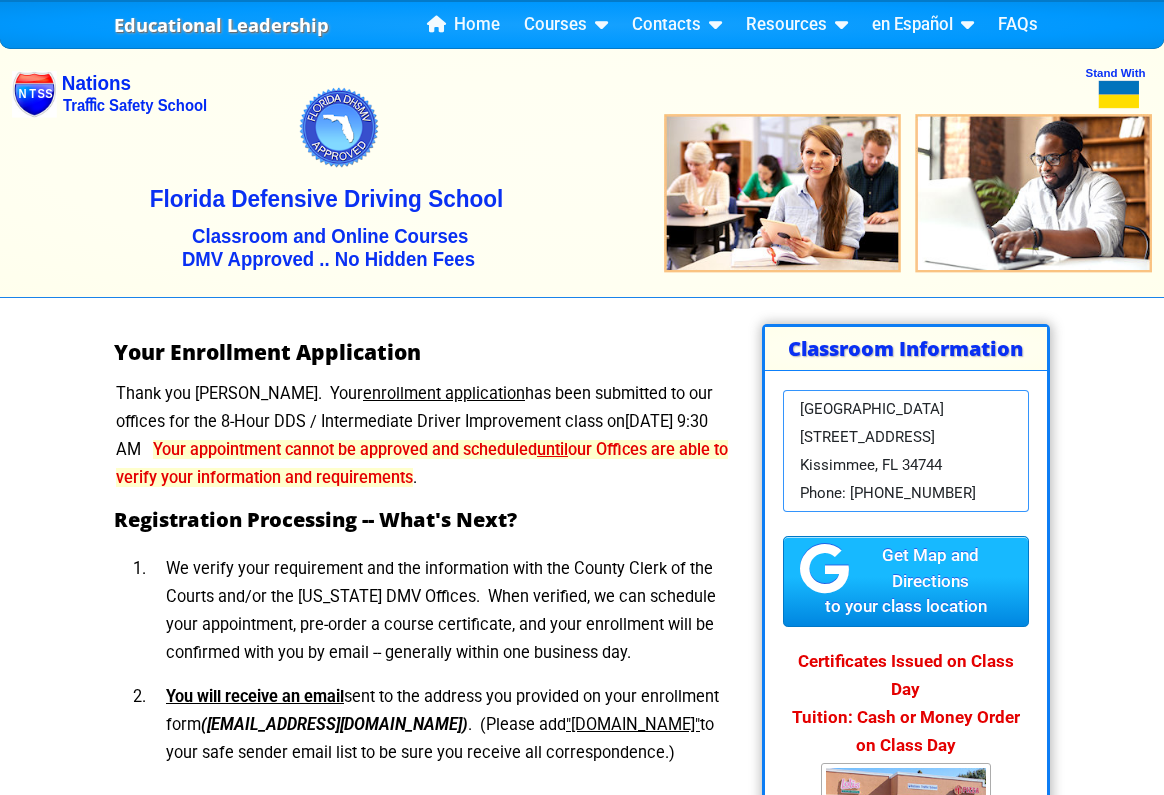 scroll, scrollTop: 0, scrollLeft: 0, axis: both 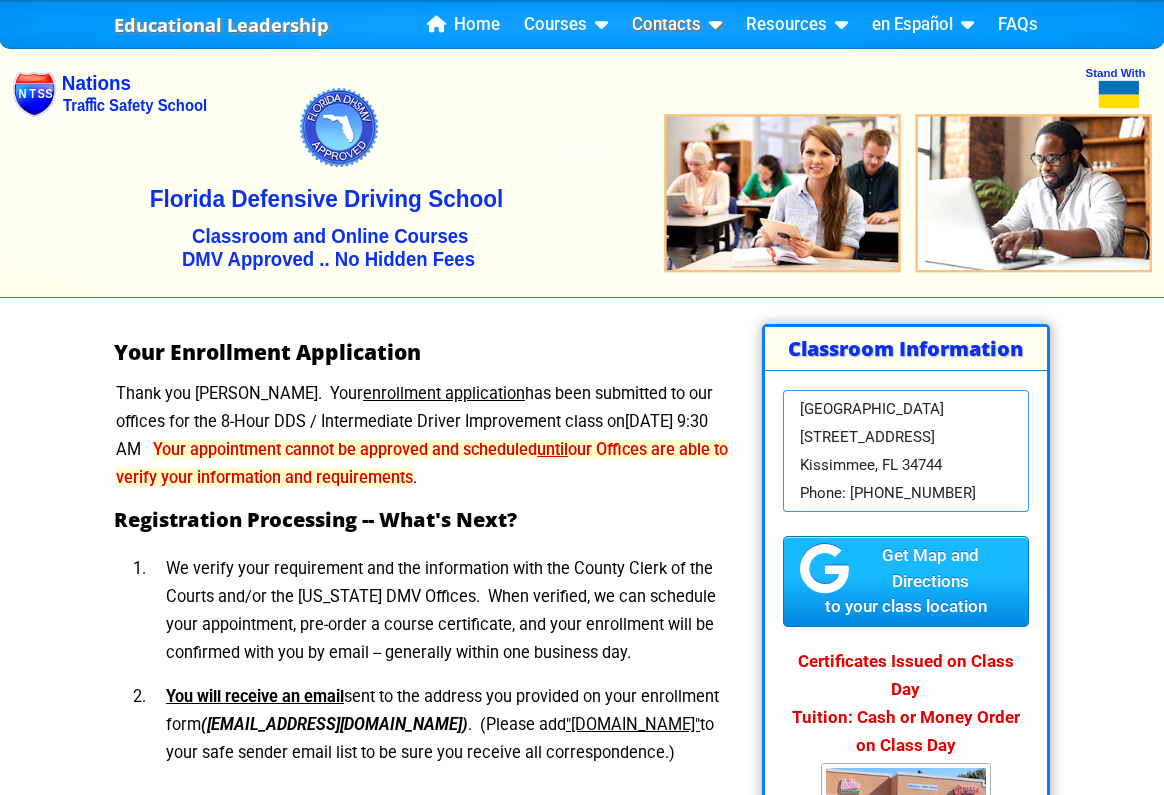 click at bounding box center [711, 24] 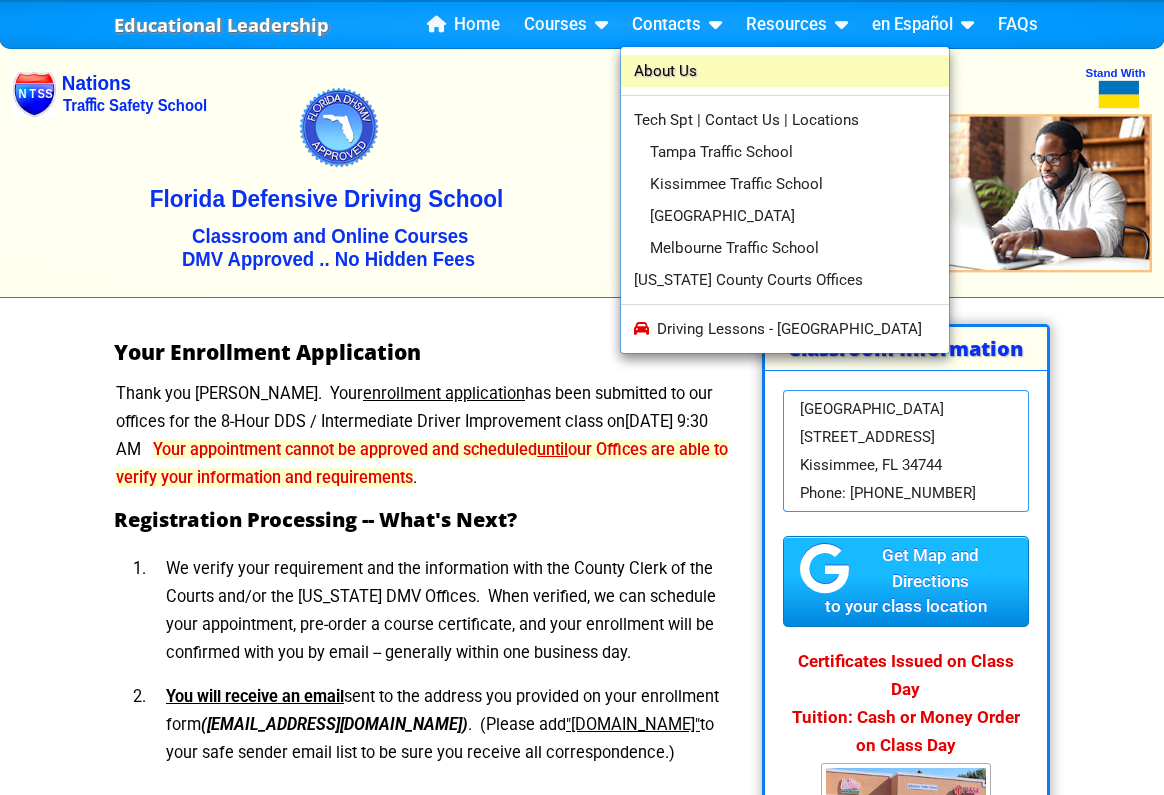 click on "About Us" at bounding box center (785, 71) 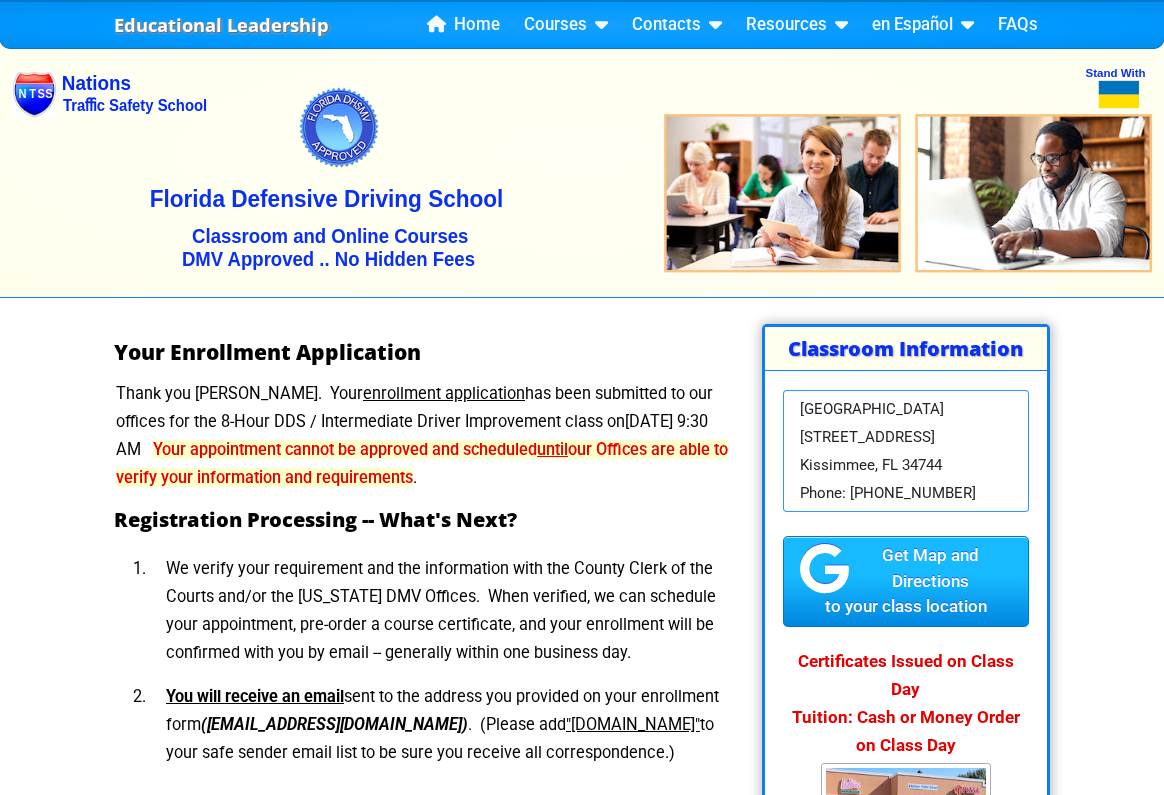 scroll, scrollTop: 0, scrollLeft: 0, axis: both 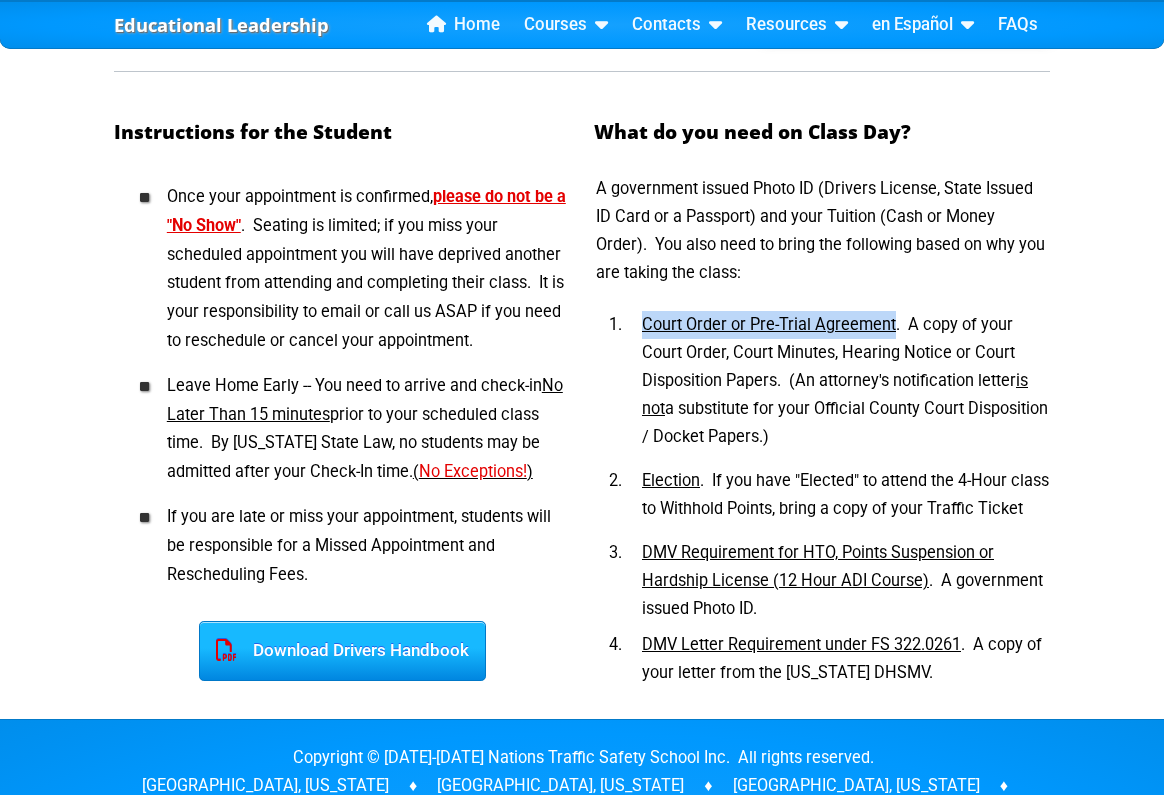 drag, startPoint x: 894, startPoint y: 330, endPoint x: 617, endPoint y: 300, distance: 278.6198 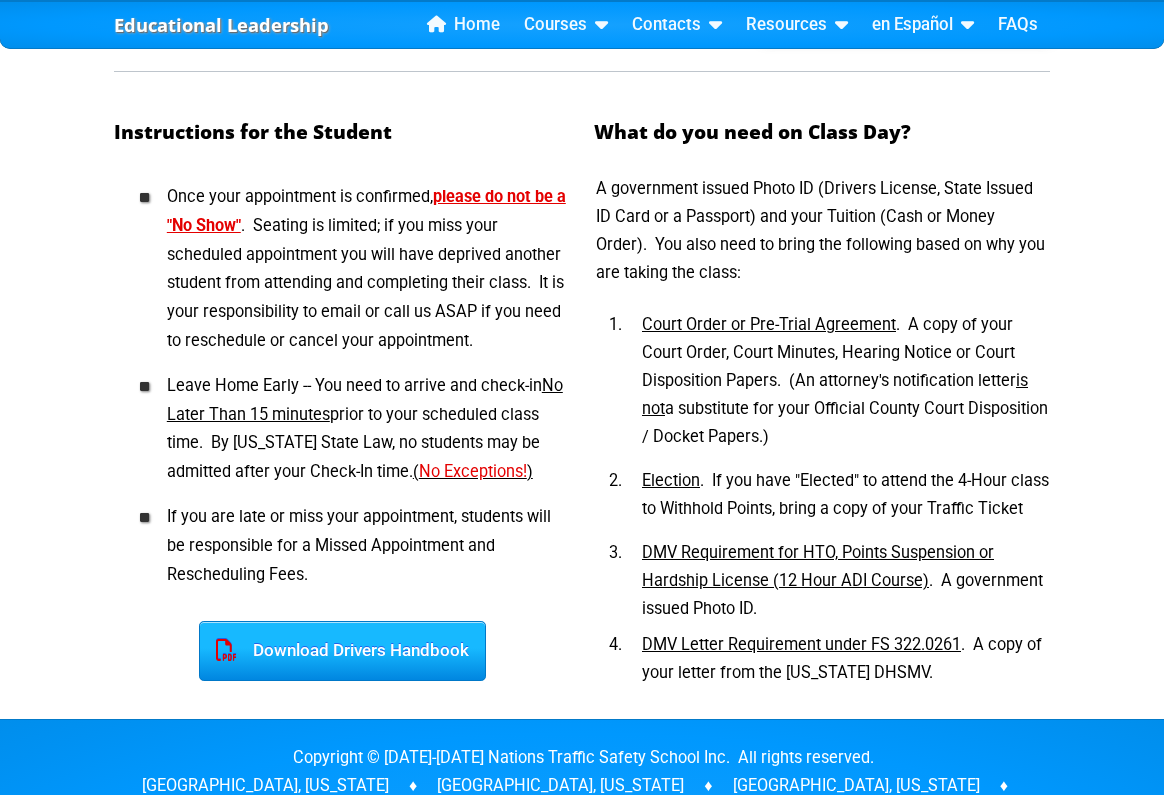 click on "Court Order or Pre-Trial Agreement .  A copy of your Court Order, Court Minutes, Hearing Notice or Court Disposition Papers.  (An attorney's notification letter  is not  a substitute for your Official County Court Disposition / Docket Papers.)" at bounding box center (838, 381) 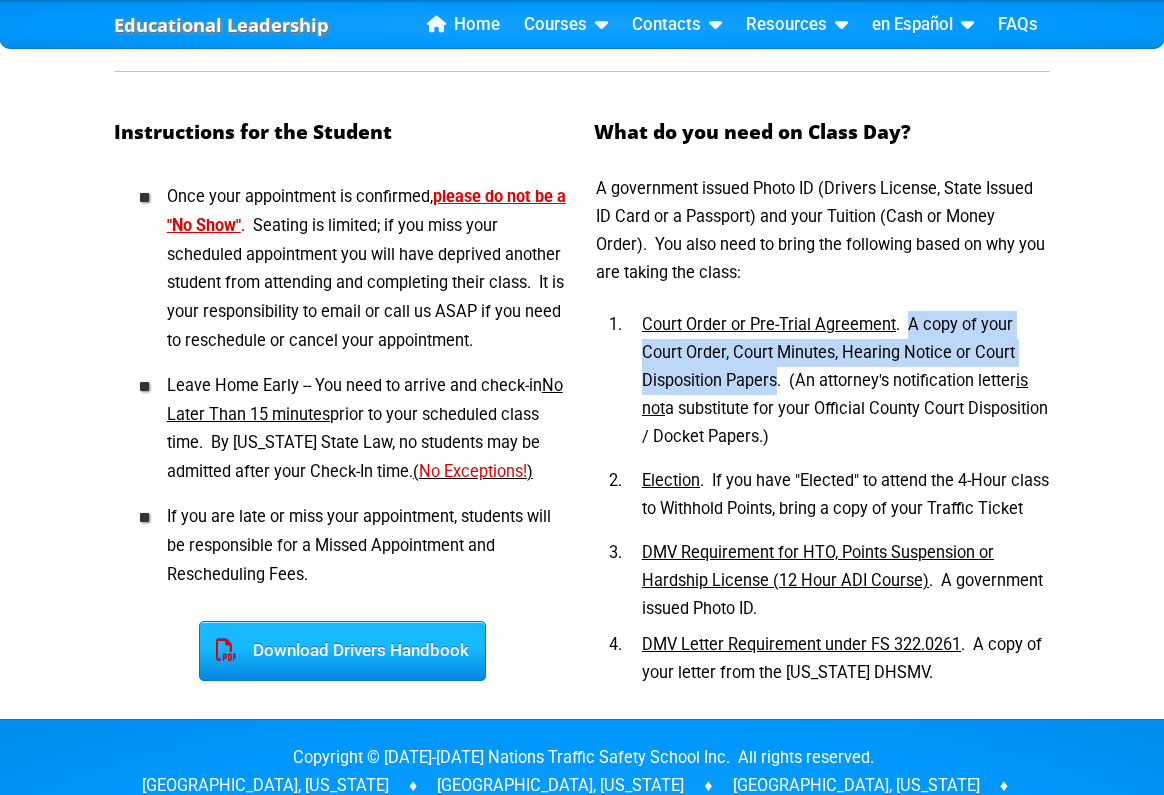 drag, startPoint x: 908, startPoint y: 322, endPoint x: 779, endPoint y: 386, distance: 144.00348 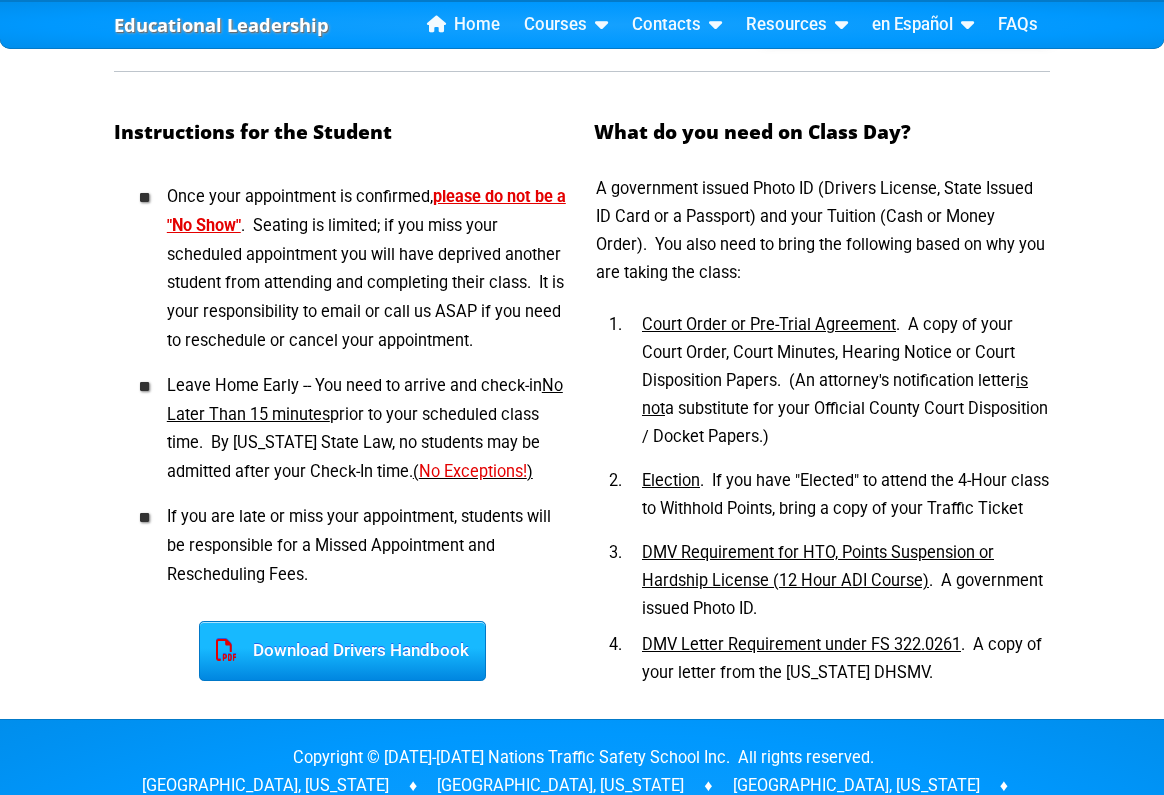 drag, startPoint x: 642, startPoint y: 326, endPoint x: 856, endPoint y: 440, distance: 242.47061 